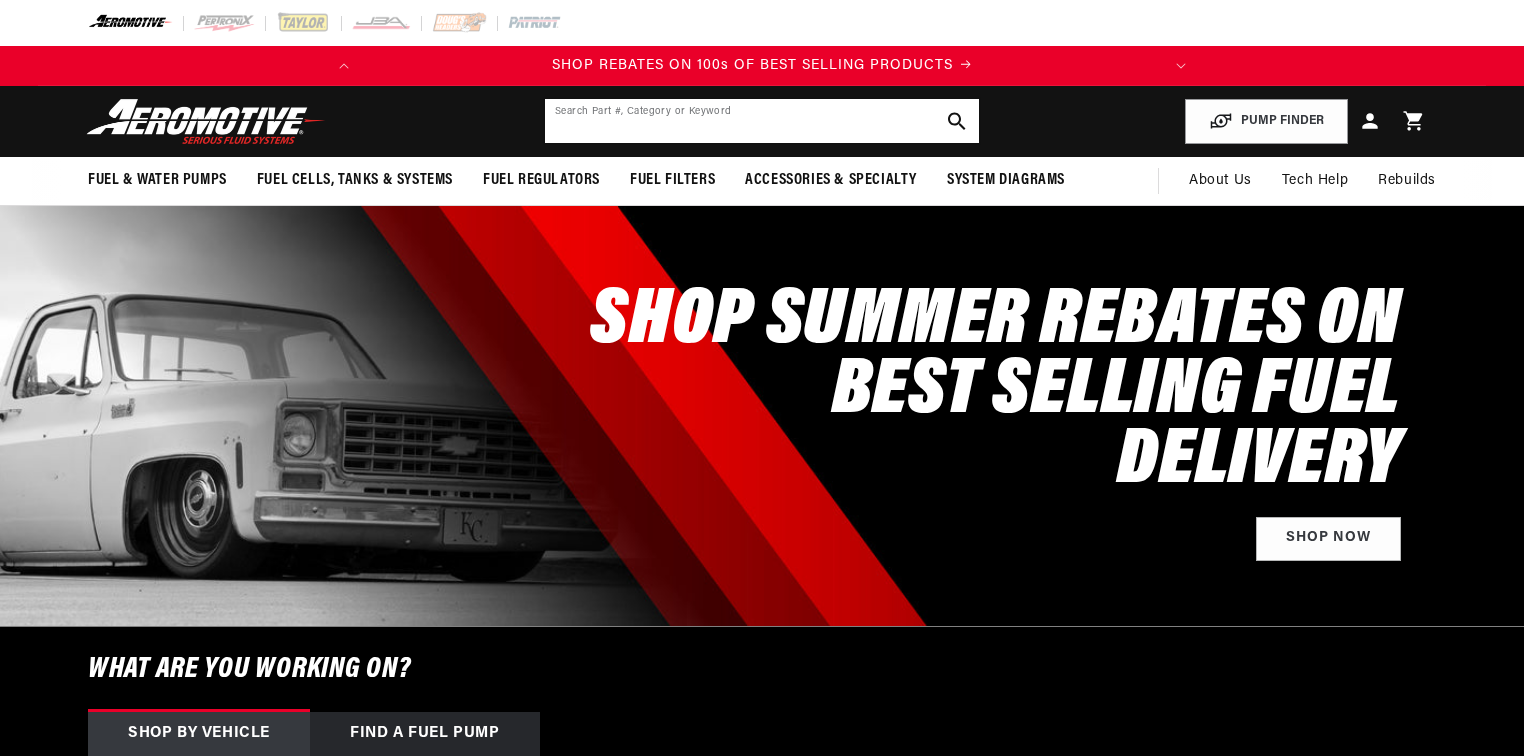 click 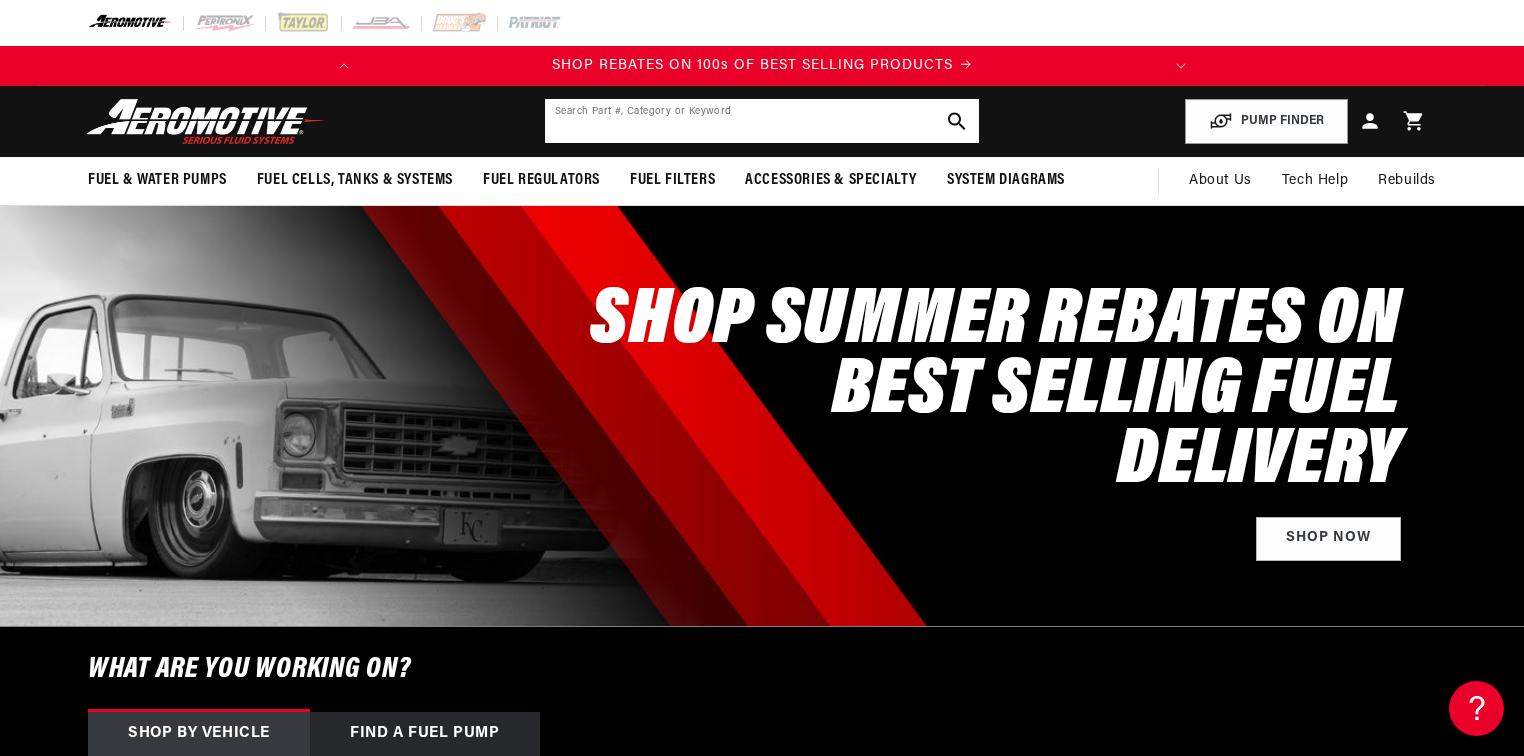 scroll, scrollTop: 0, scrollLeft: 0, axis: both 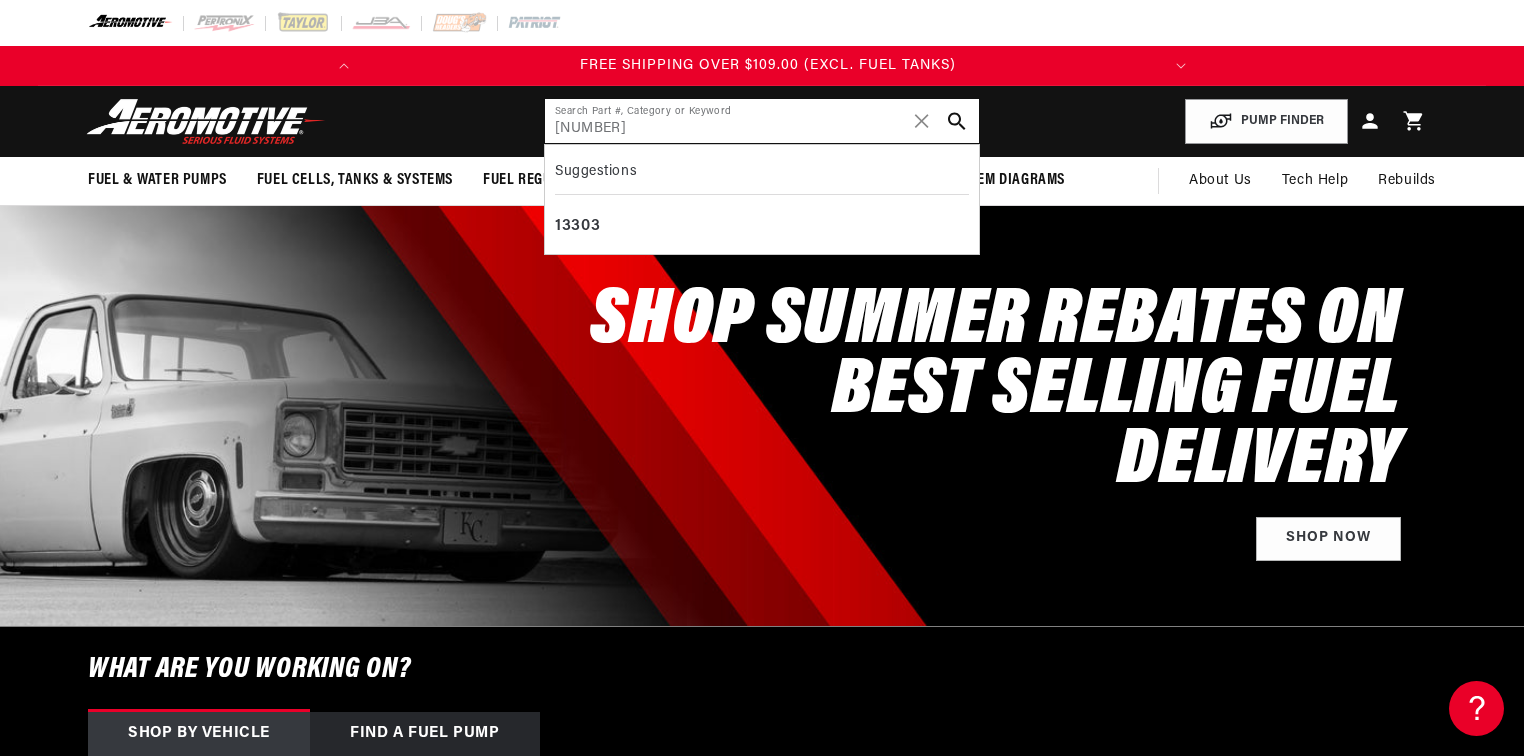 type on "13330" 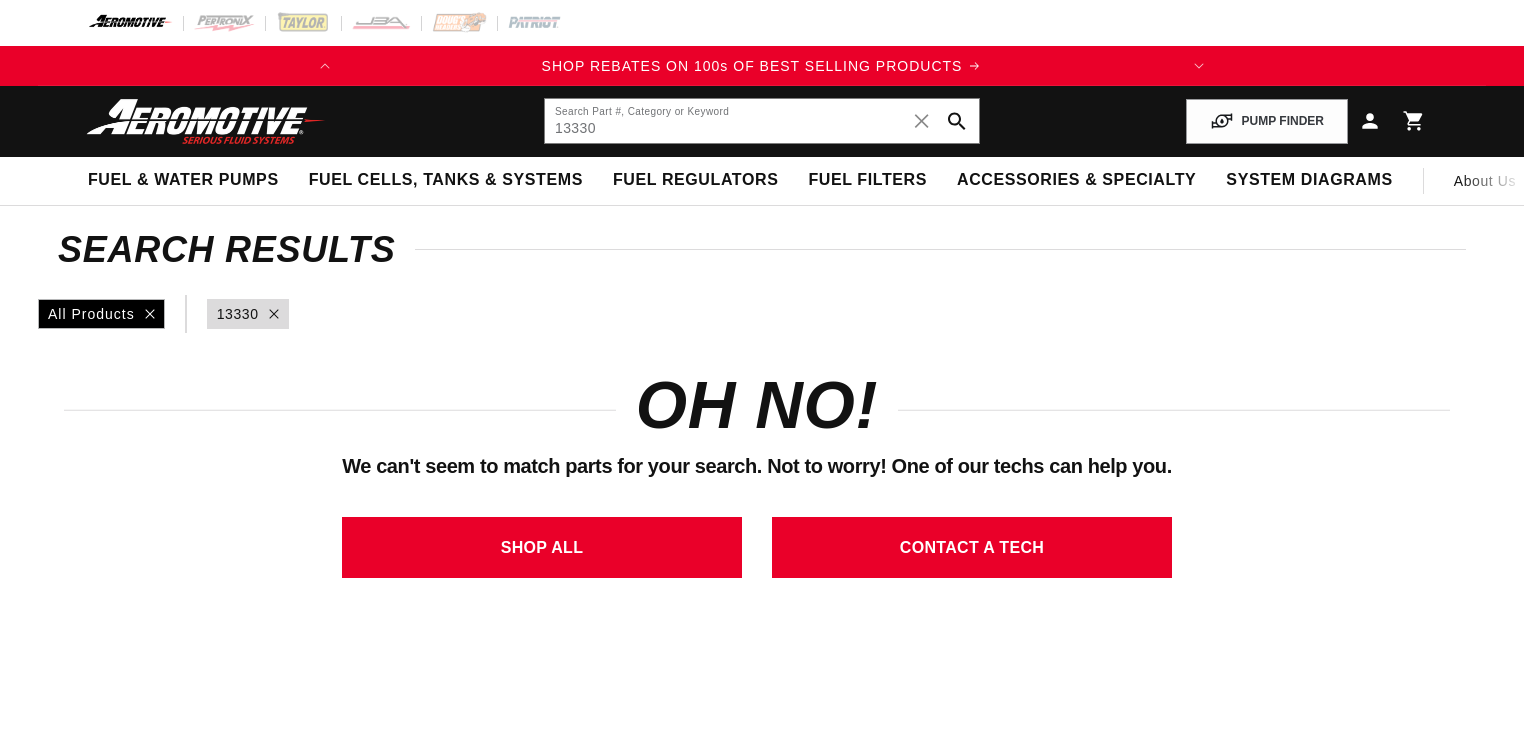 scroll, scrollTop: 0, scrollLeft: 0, axis: both 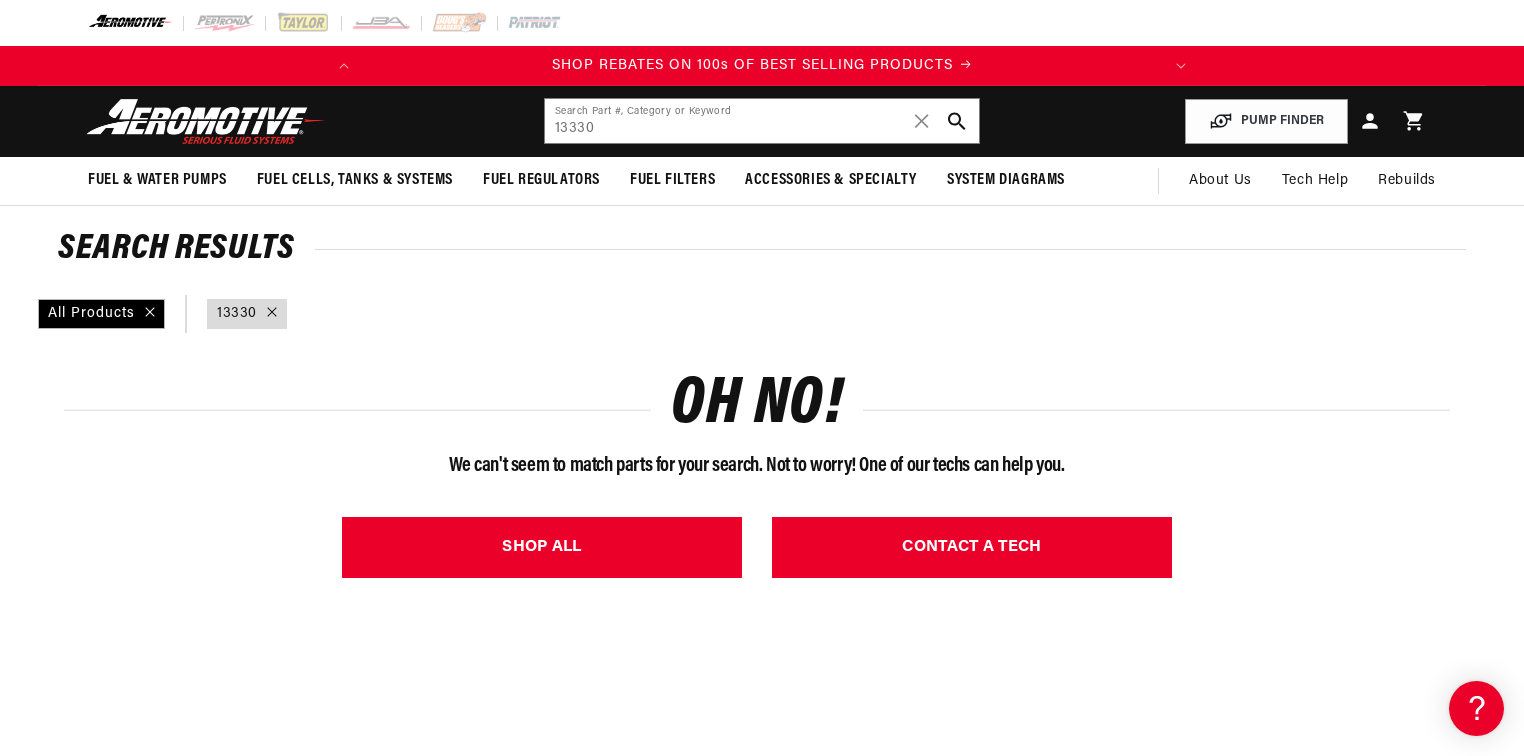 click 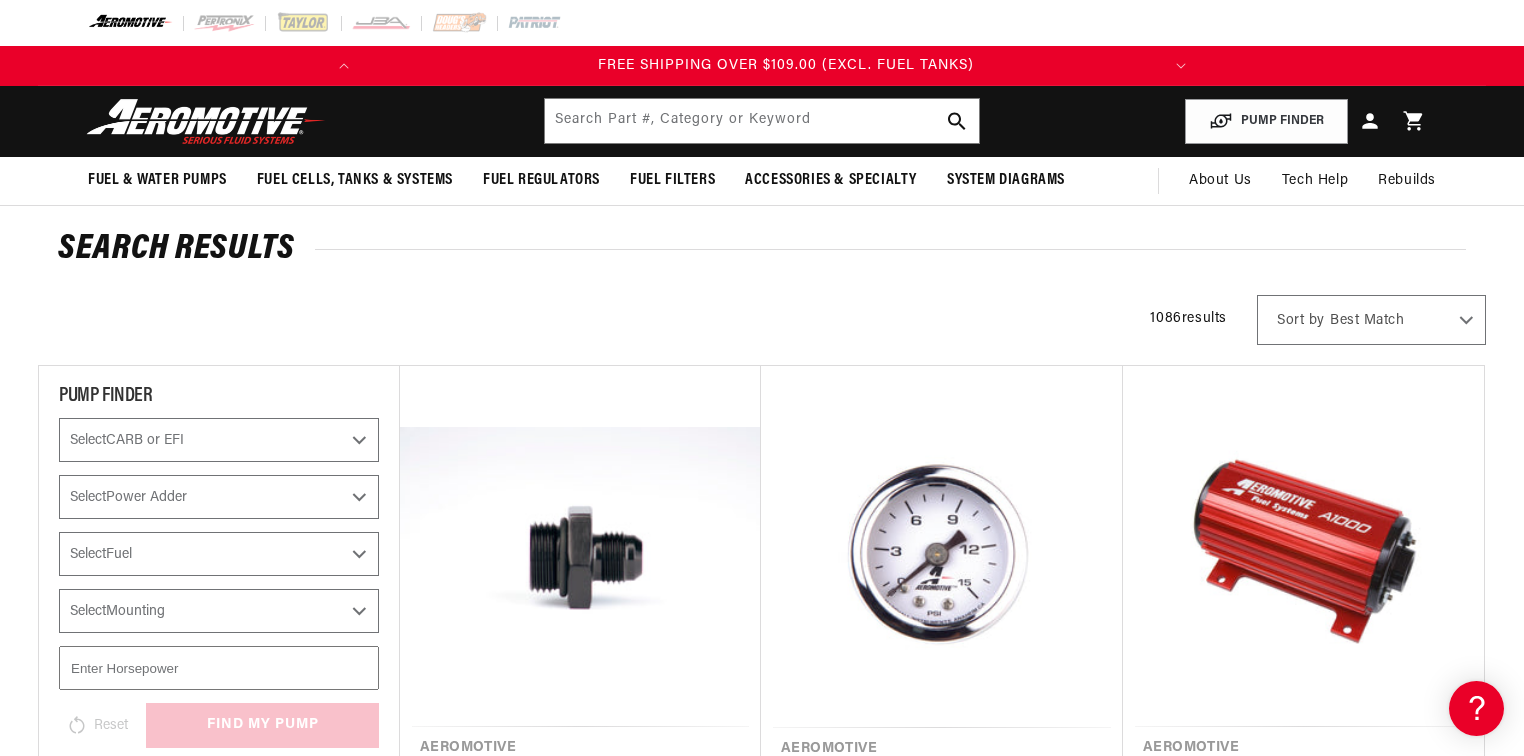 scroll, scrollTop: 0, scrollLeft: 791, axis: horizontal 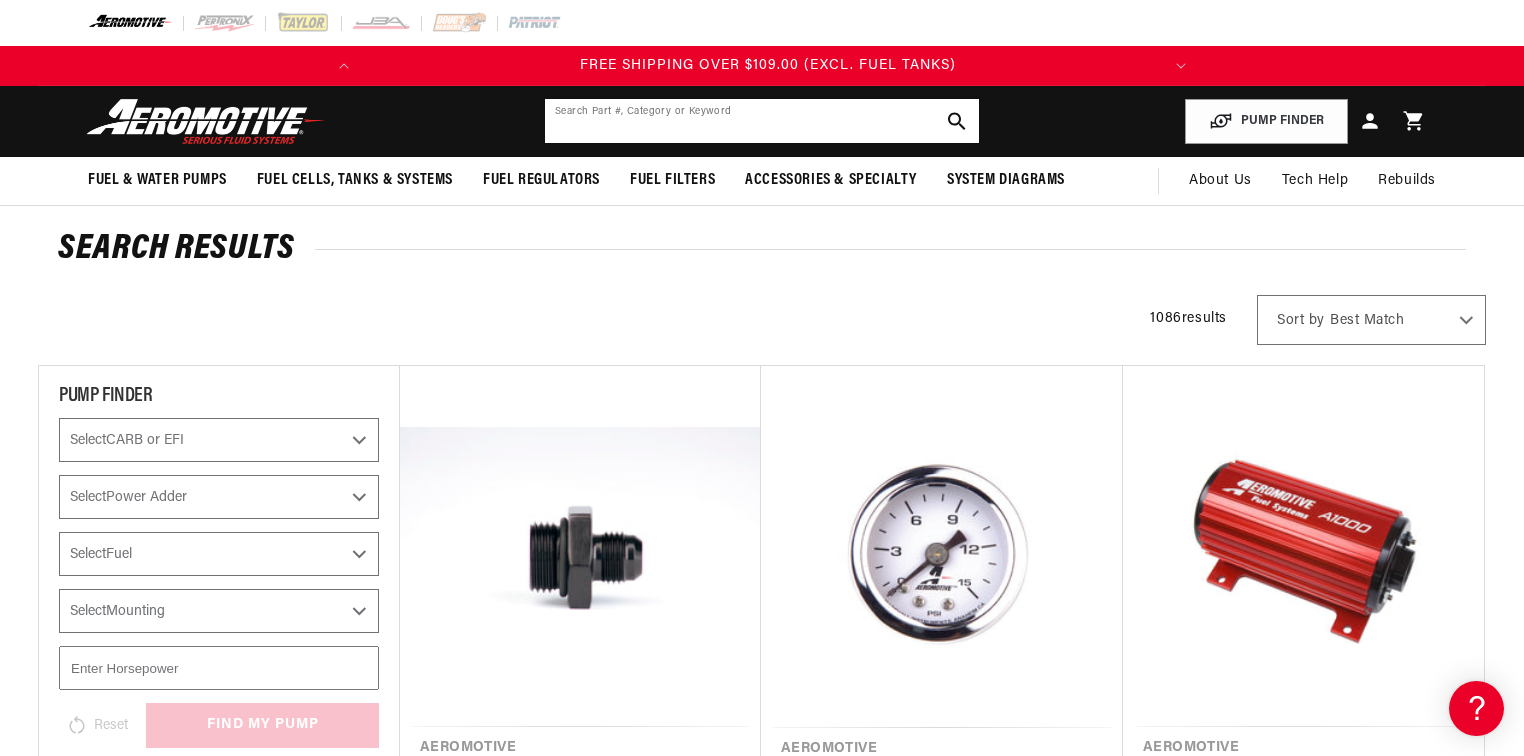 click 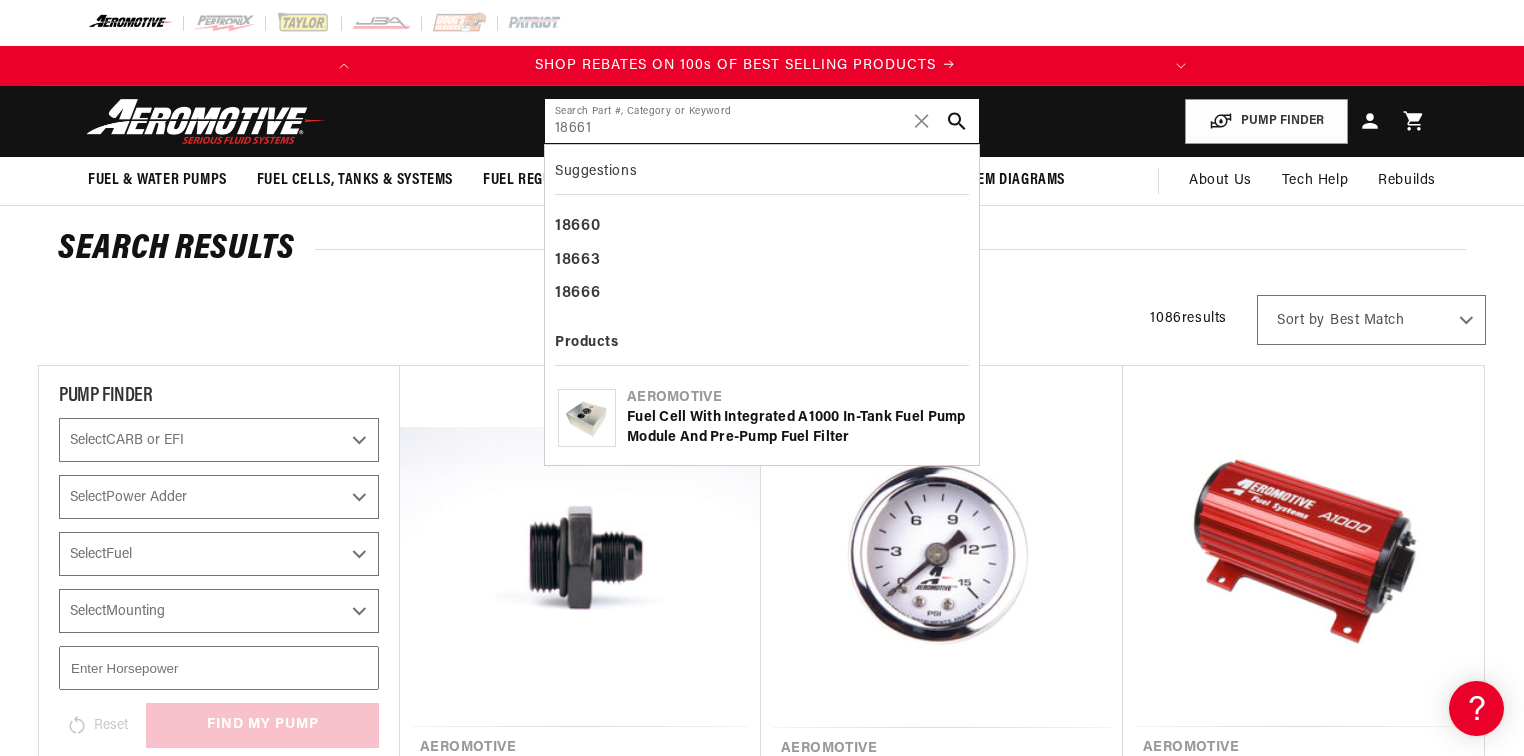 scroll, scrollTop: 0, scrollLeft: 0, axis: both 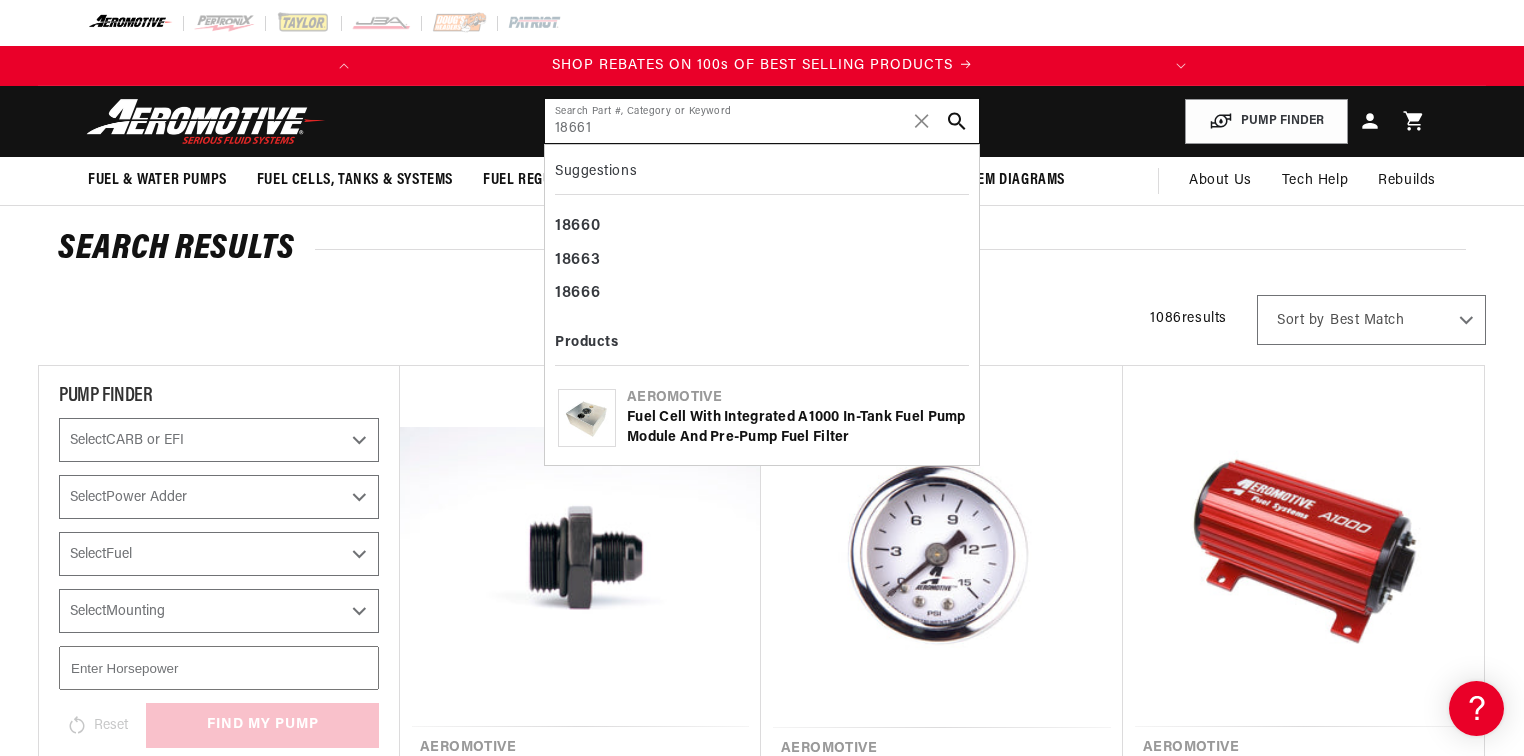 type on "18661" 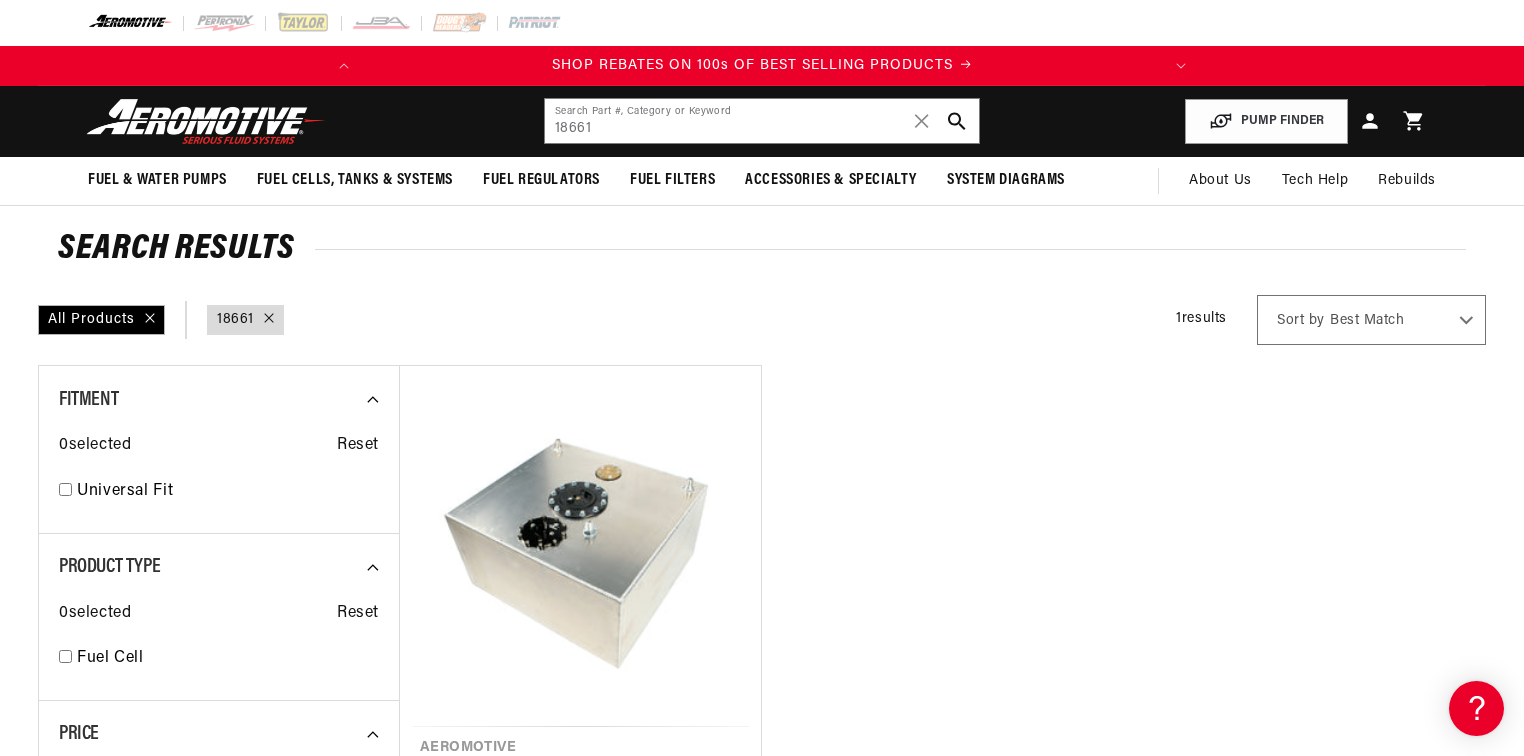 click on "Fuel Cell with Integrated A1000 In-Tank Fuel Pump Module and Pre-Pump Fuel Filter" at bounding box center [580, 796] 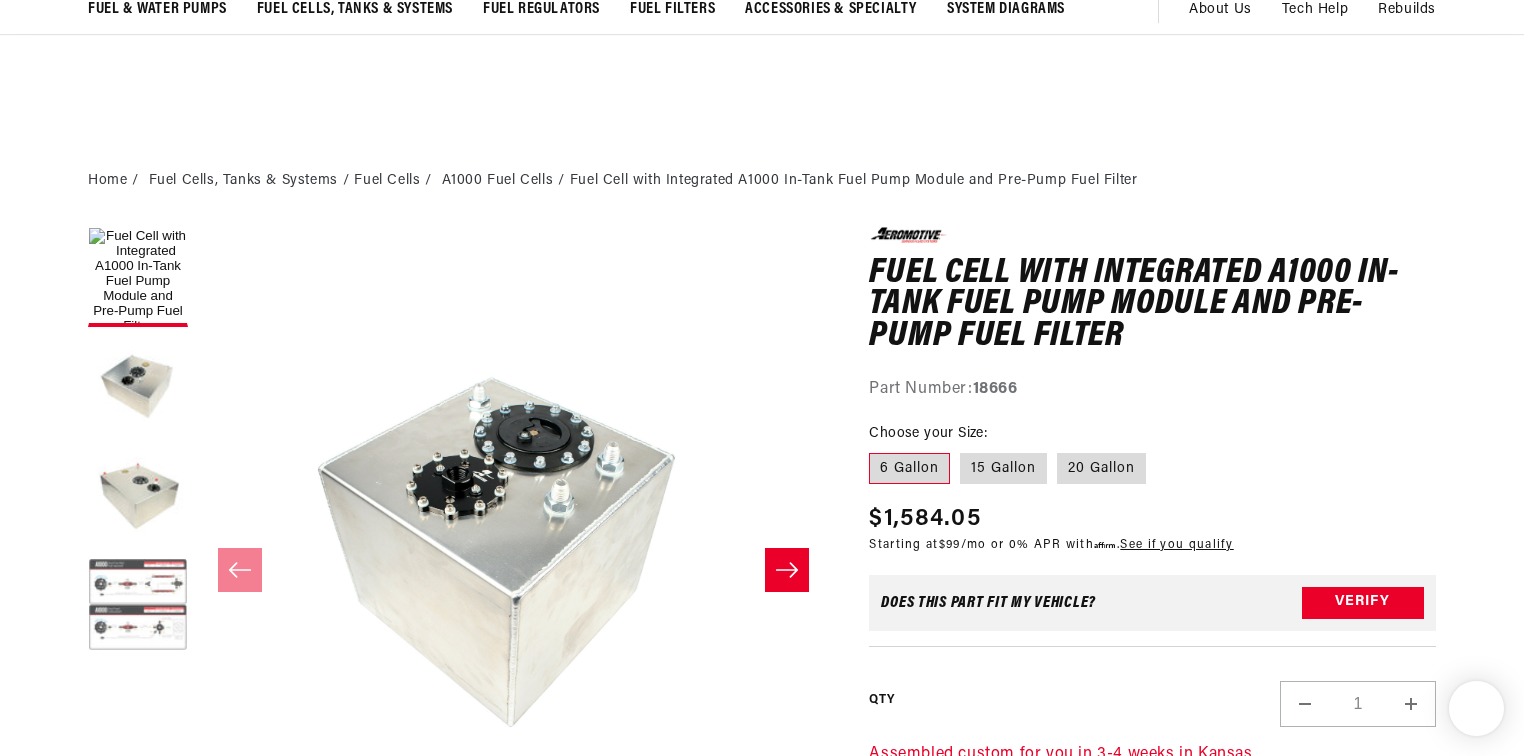 scroll, scrollTop: 320, scrollLeft: 0, axis: vertical 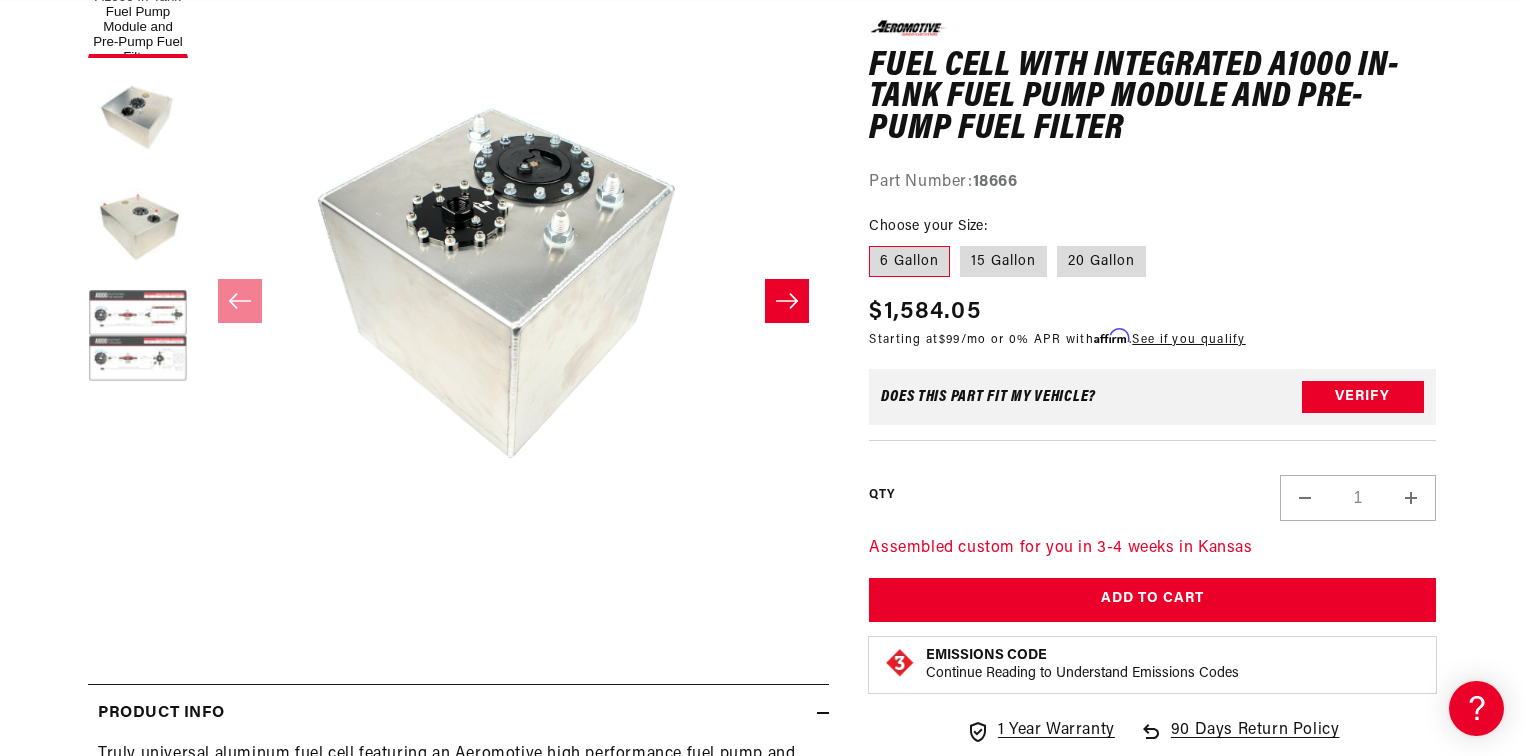 click at bounding box center (138, 338) 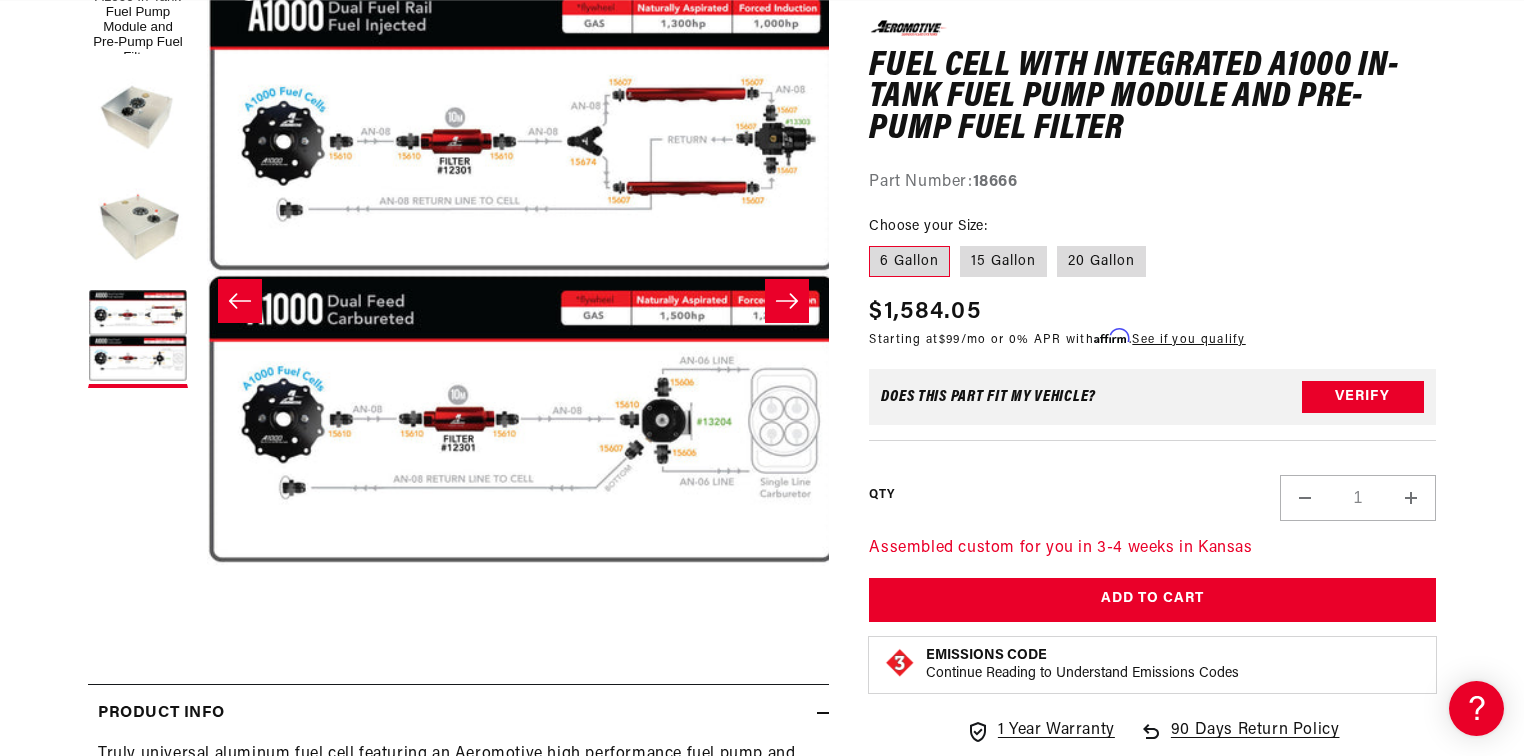 scroll, scrollTop: 0, scrollLeft: 1894, axis: horizontal 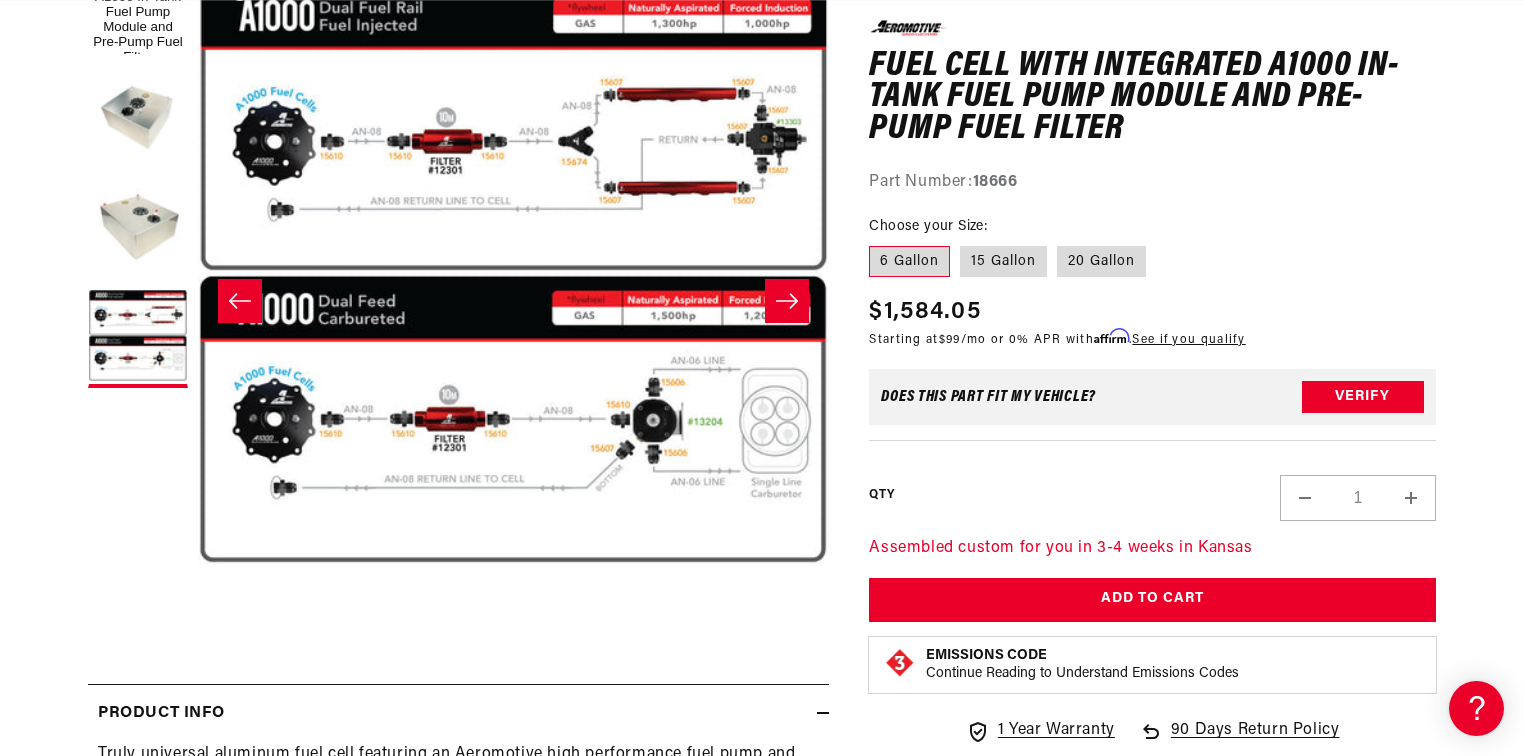 click on "Open media 4 in modal" at bounding box center (198, 590) 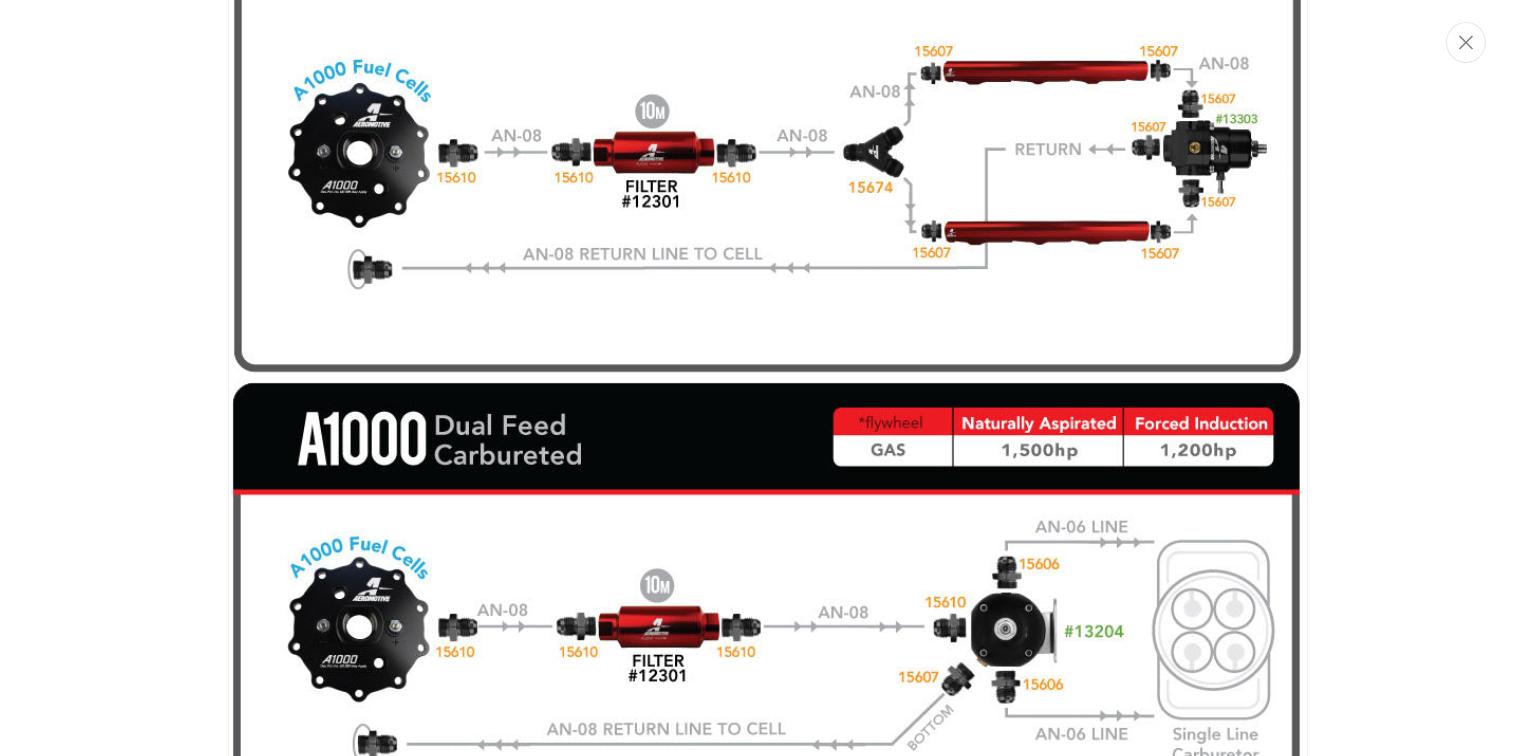 scroll, scrollTop: 2628, scrollLeft: 0, axis: vertical 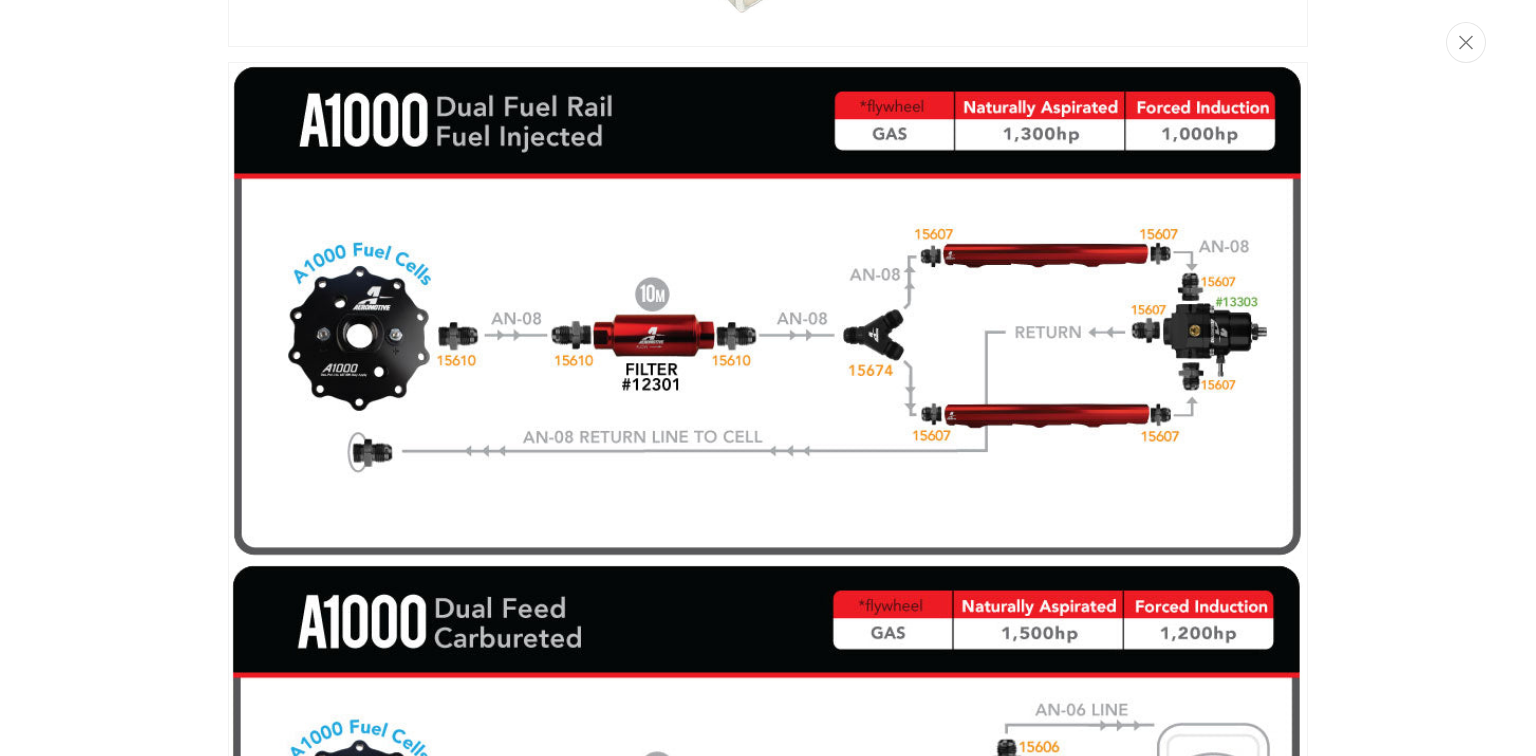 click at bounding box center (768, 562) 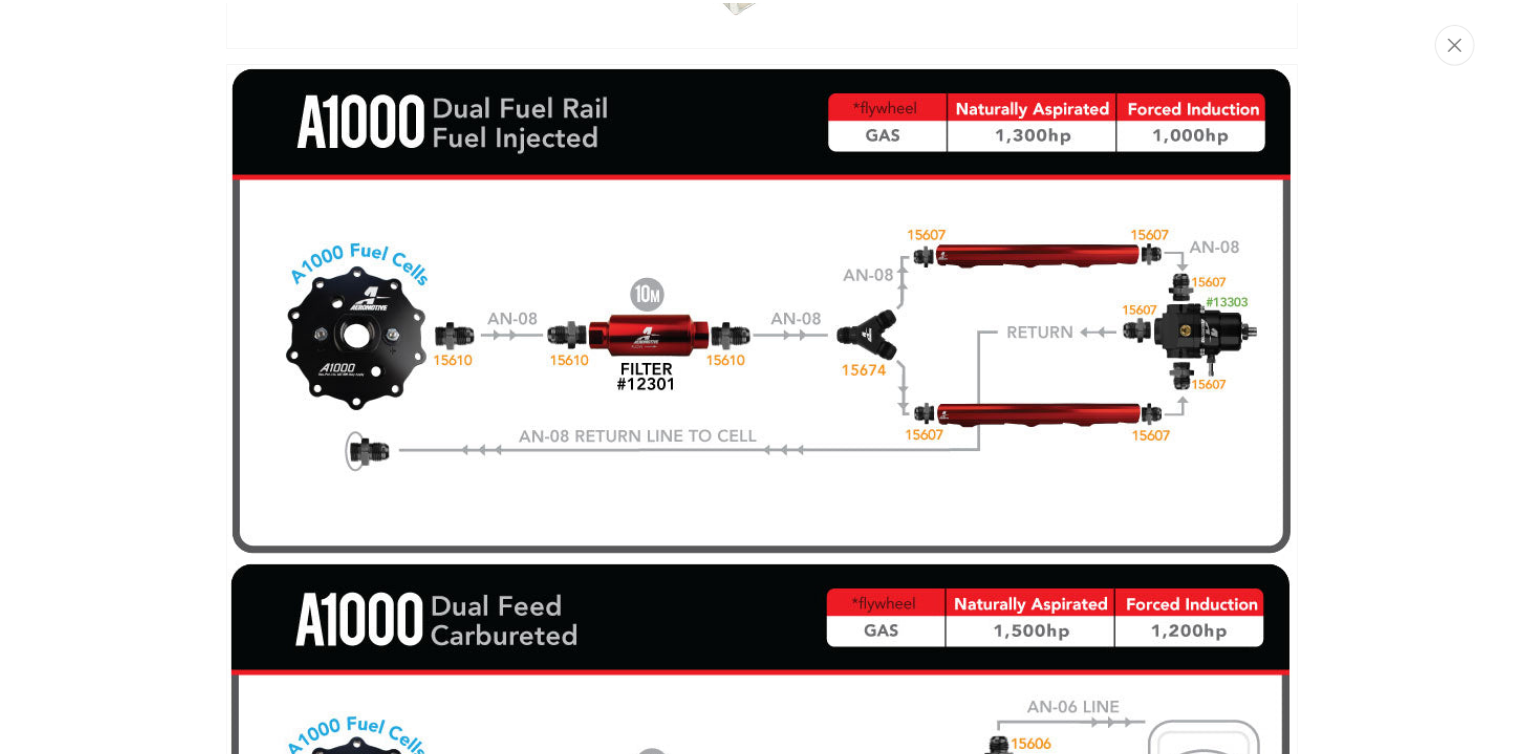 scroll, scrollTop: 0, scrollLeft: 1894, axis: horizontal 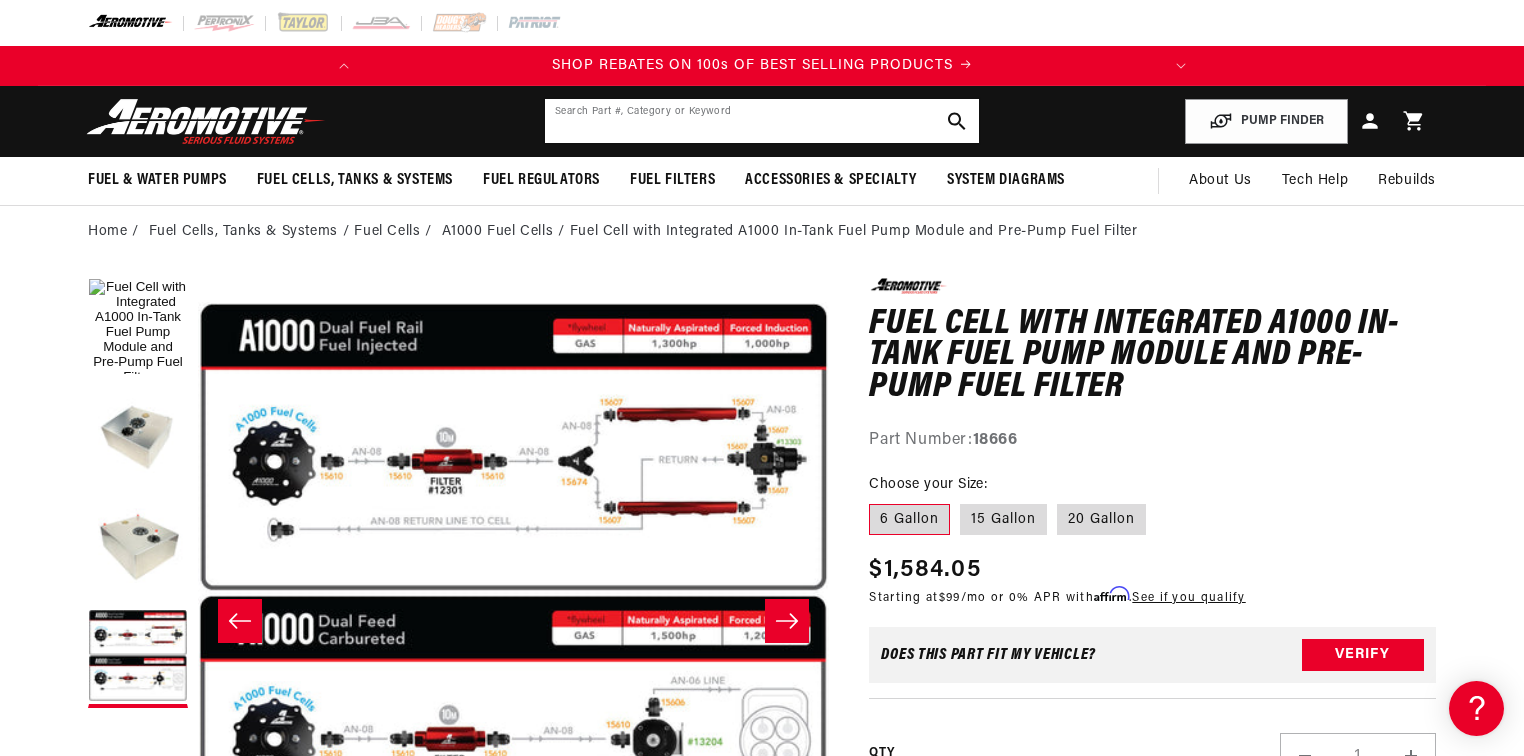 click 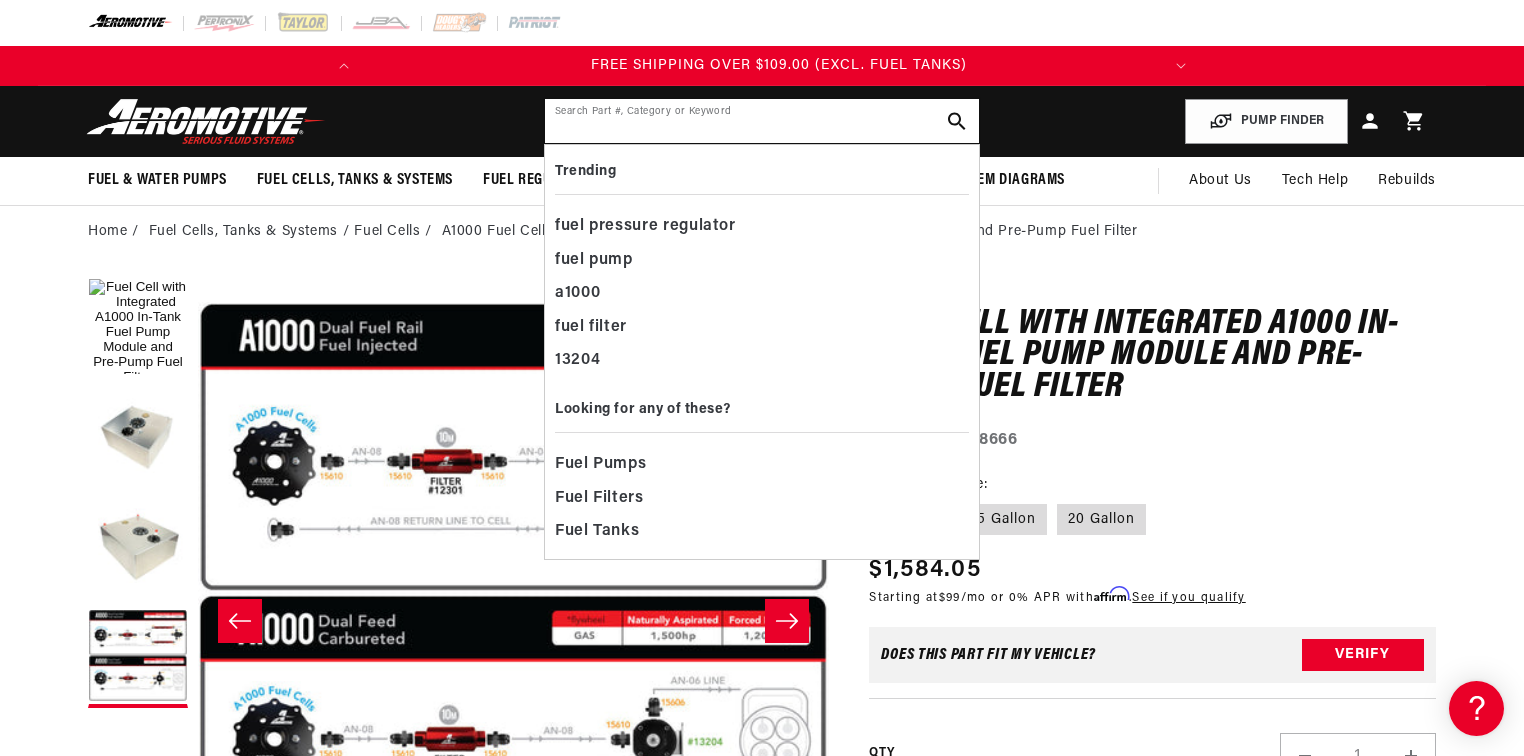scroll, scrollTop: 0, scrollLeft: 791, axis: horizontal 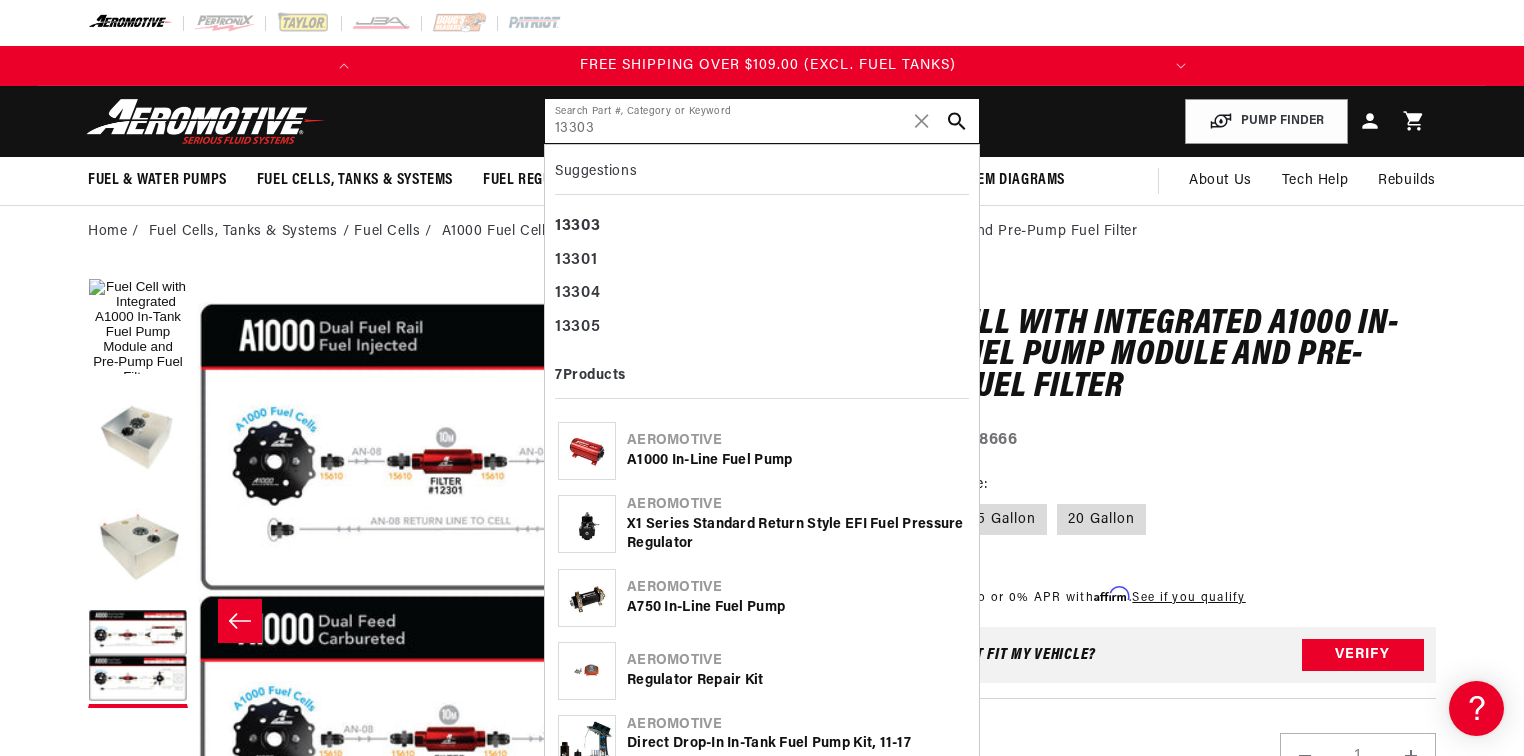 type on "13303" 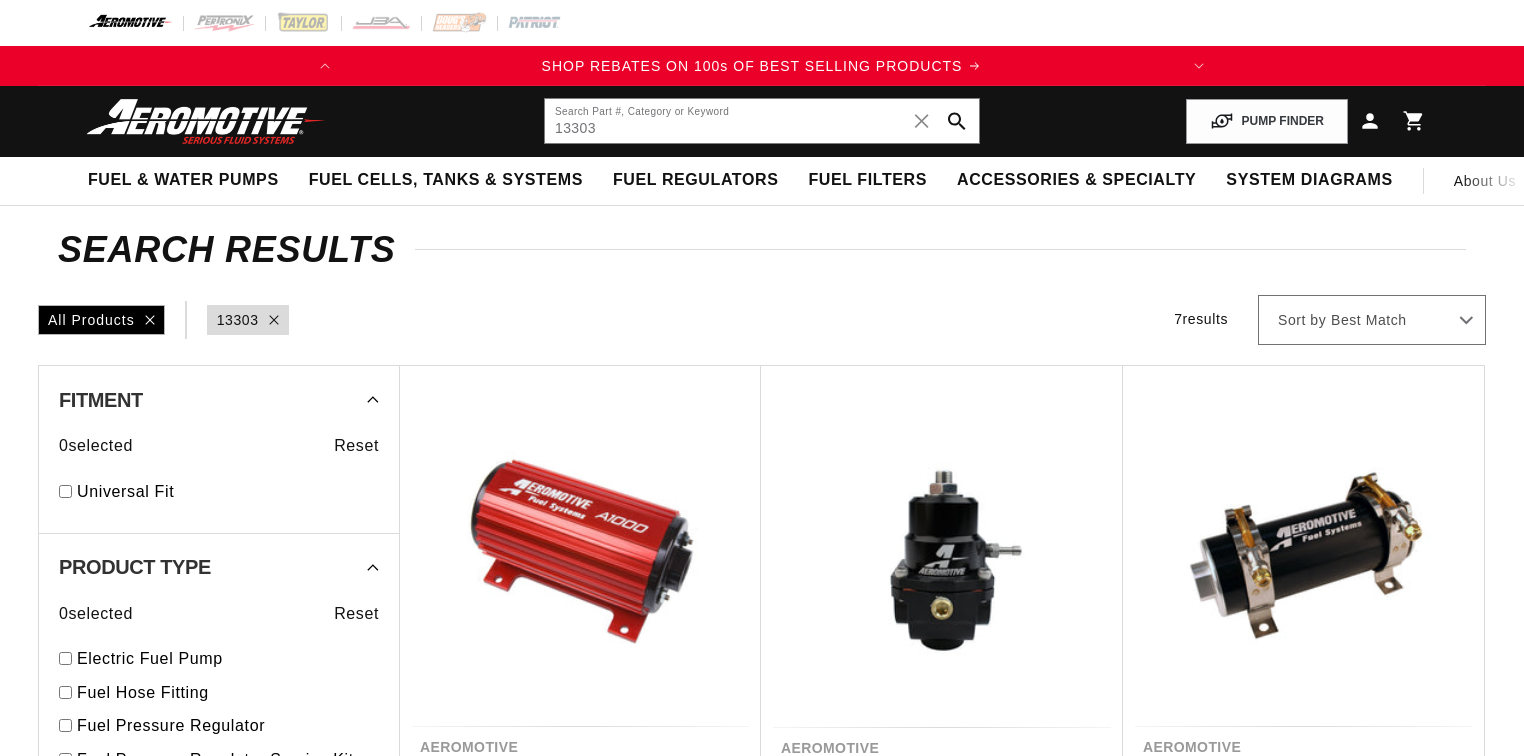 scroll, scrollTop: 0, scrollLeft: 0, axis: both 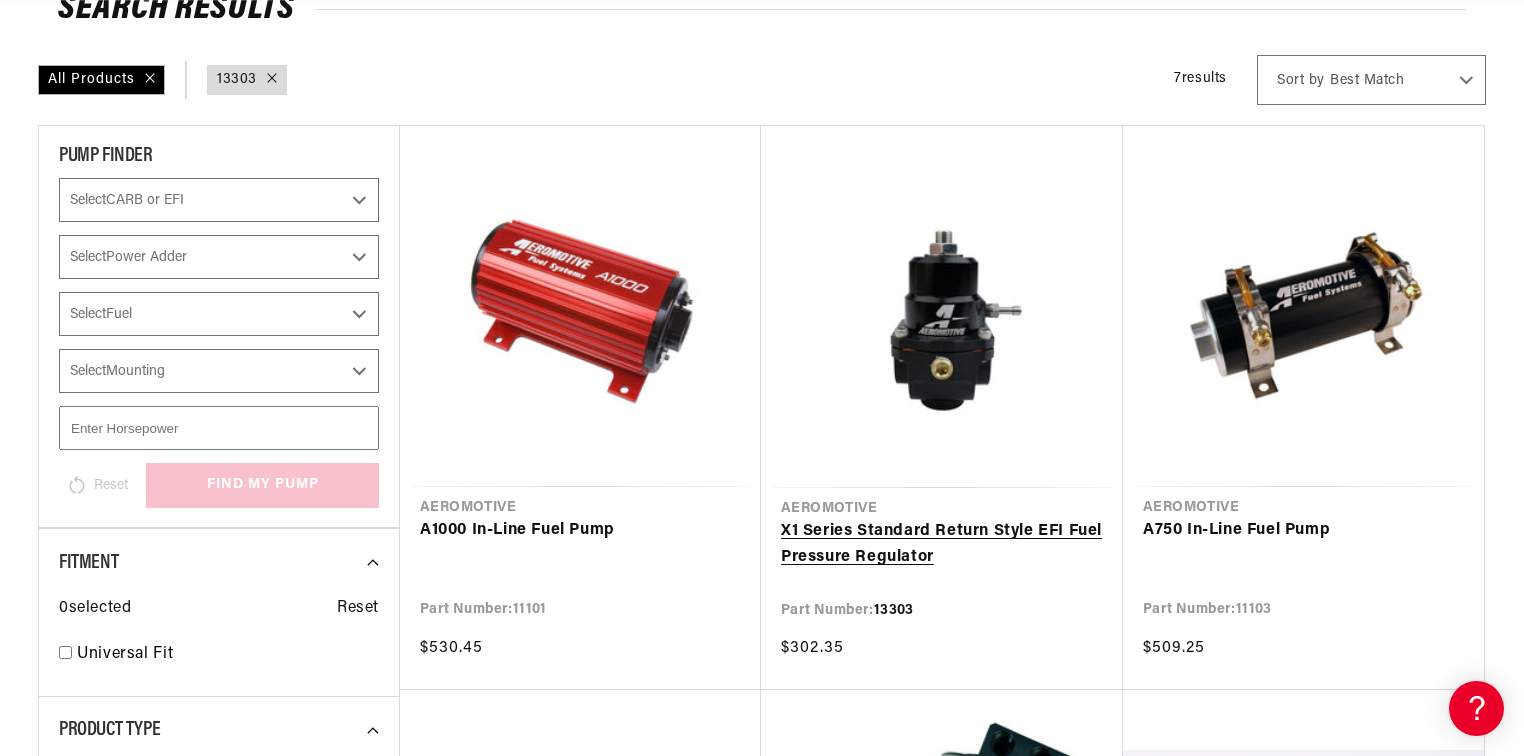 click on "X1 Series Standard Return Style EFI Fuel Pressure Regulator" at bounding box center (942, 544) 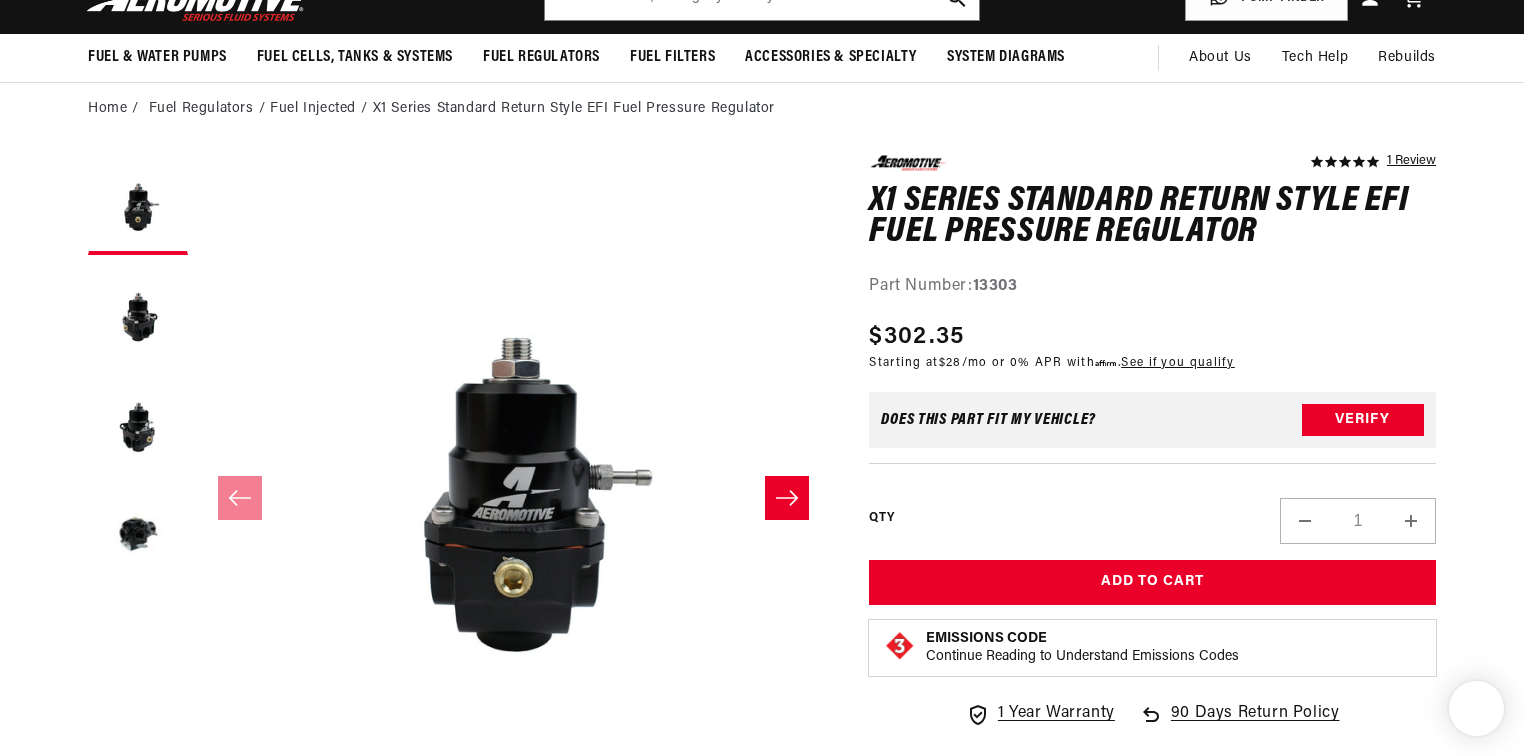 scroll, scrollTop: 160, scrollLeft: 0, axis: vertical 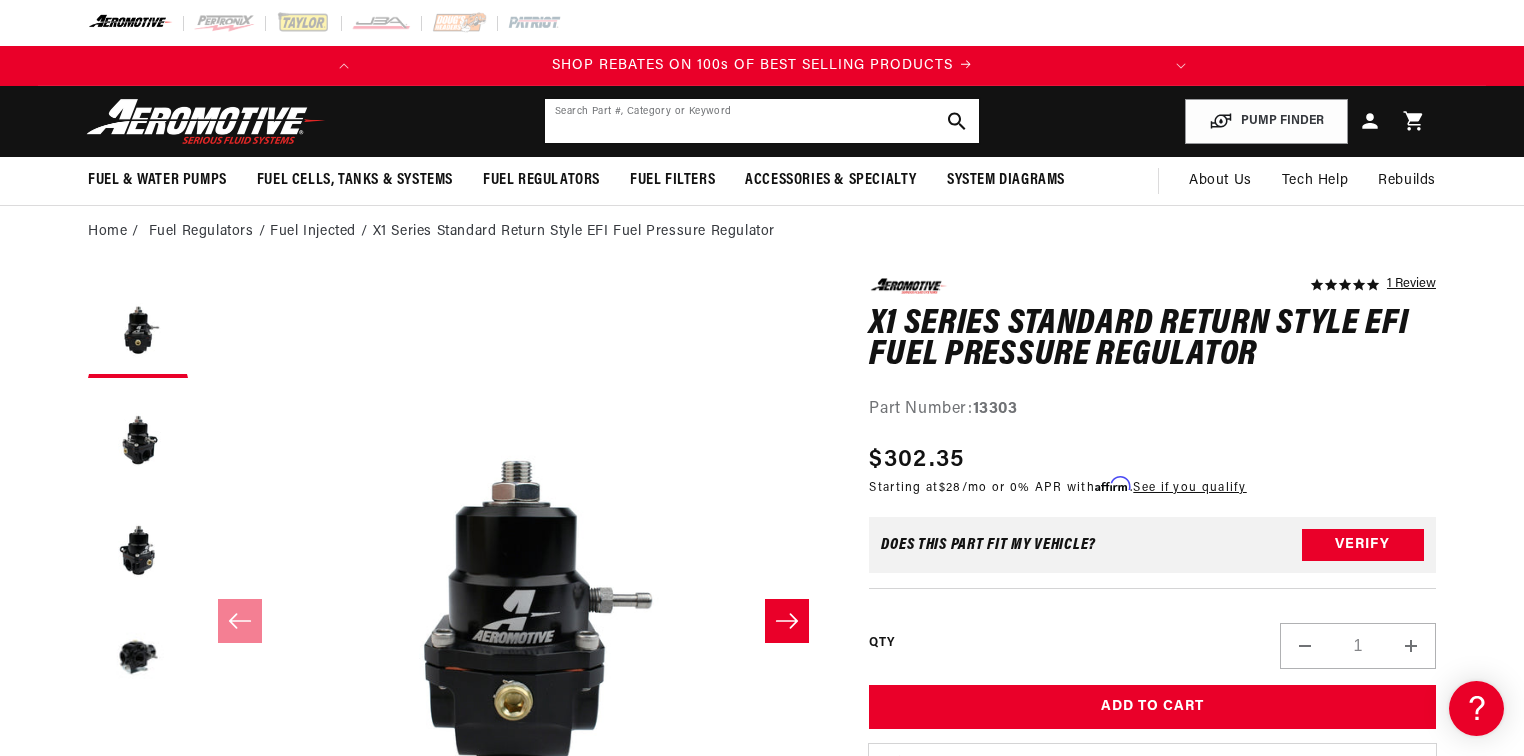 click 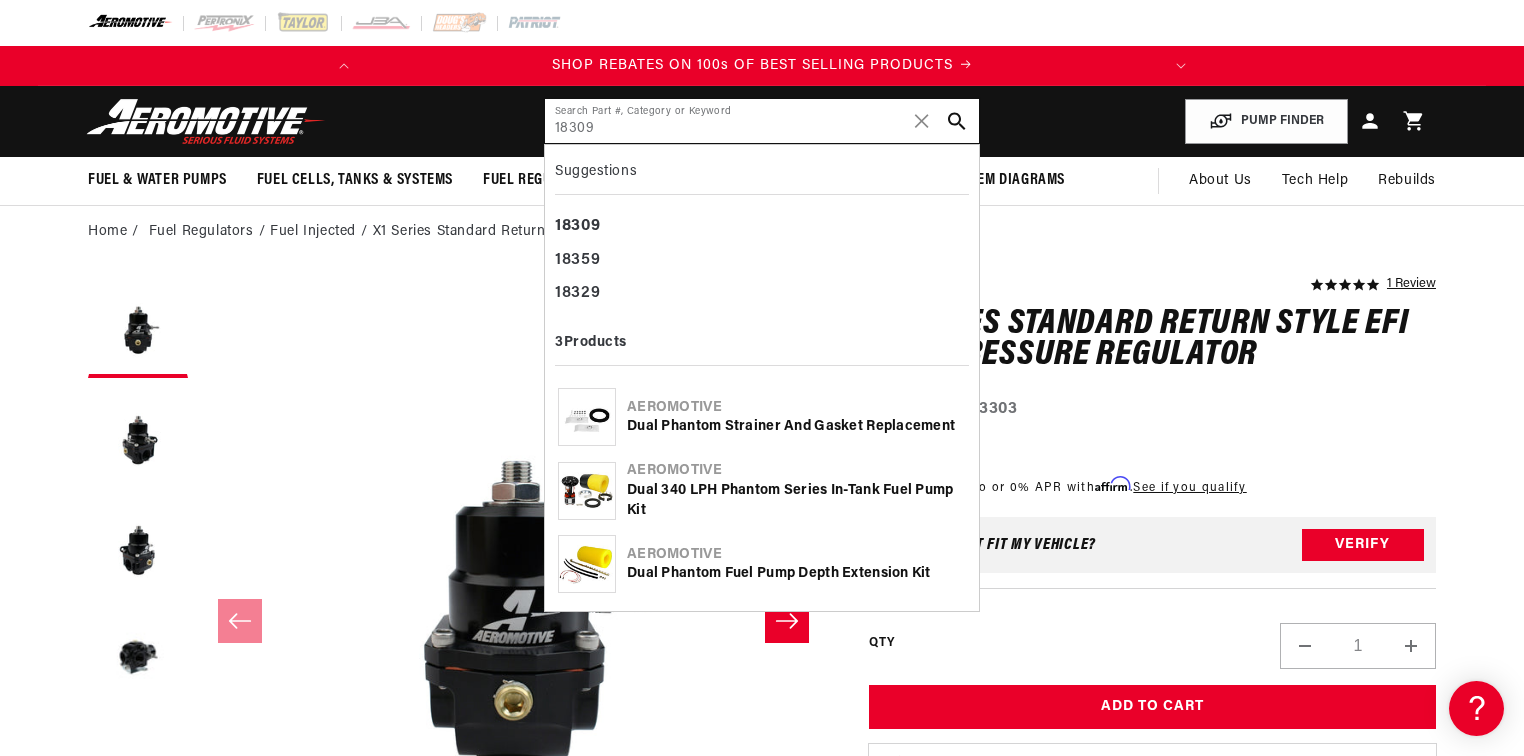 type on "18309" 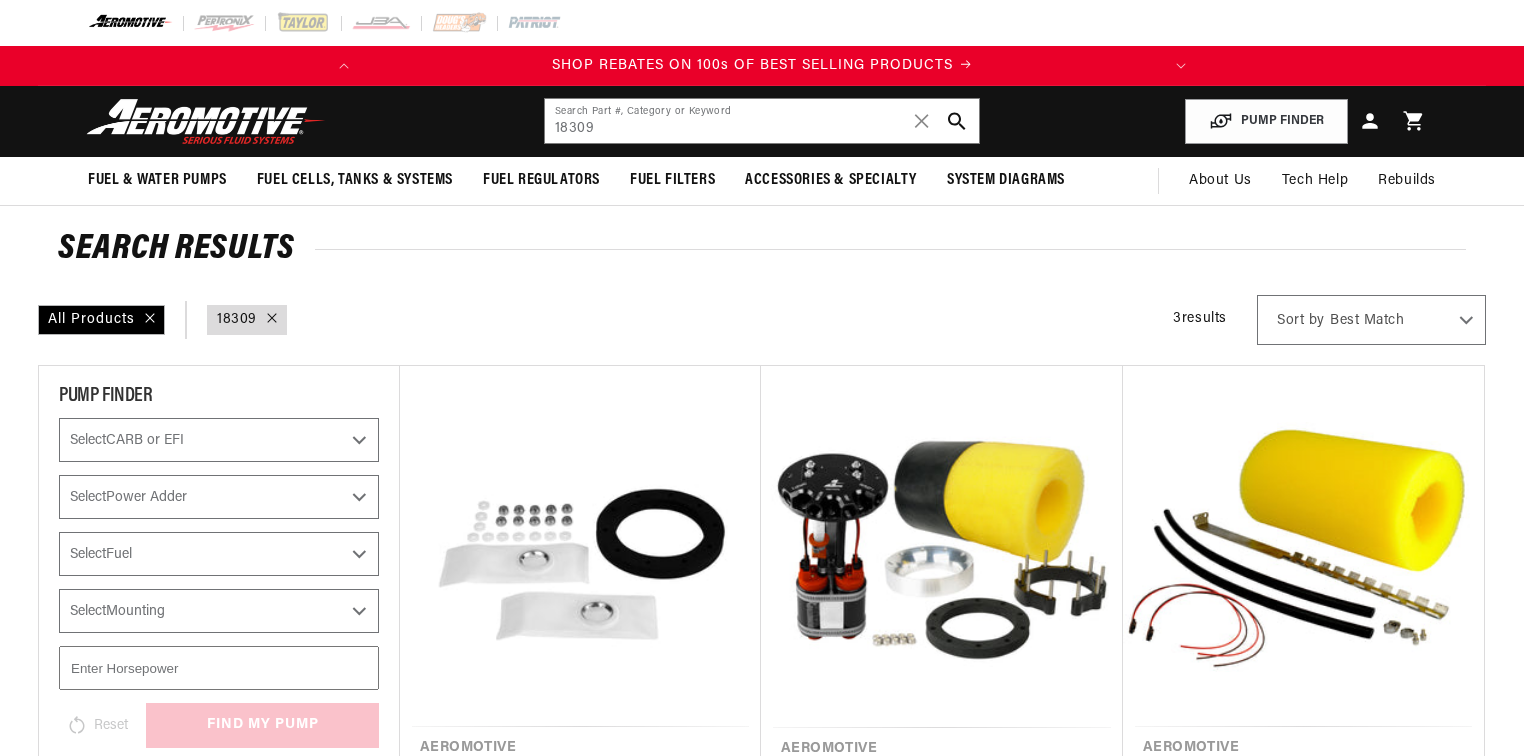 scroll, scrollTop: 0, scrollLeft: 0, axis: both 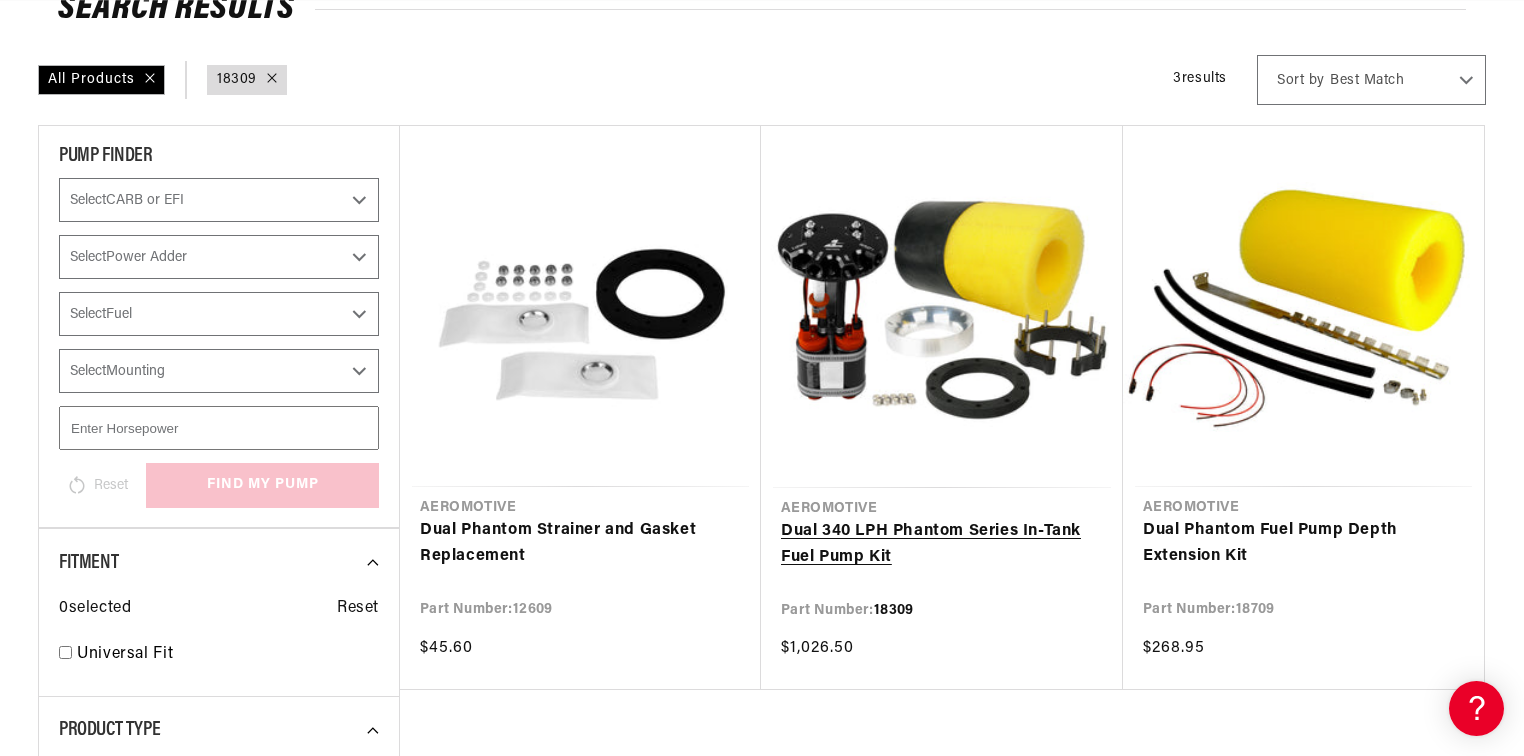 click on "Dual 340 LPH Phantom Series In-Tank Fuel Pump Kit" at bounding box center [942, 544] 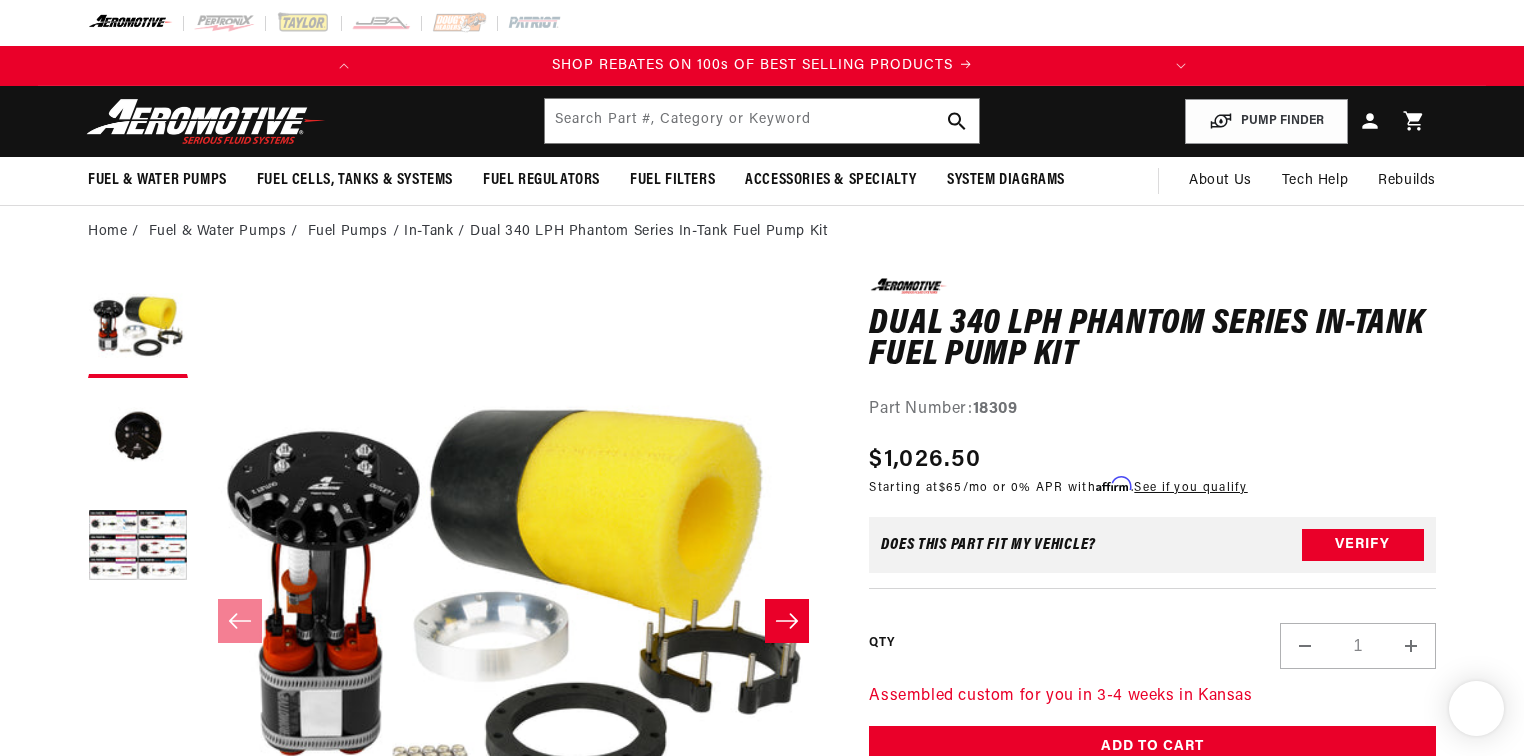 scroll, scrollTop: 80, scrollLeft: 0, axis: vertical 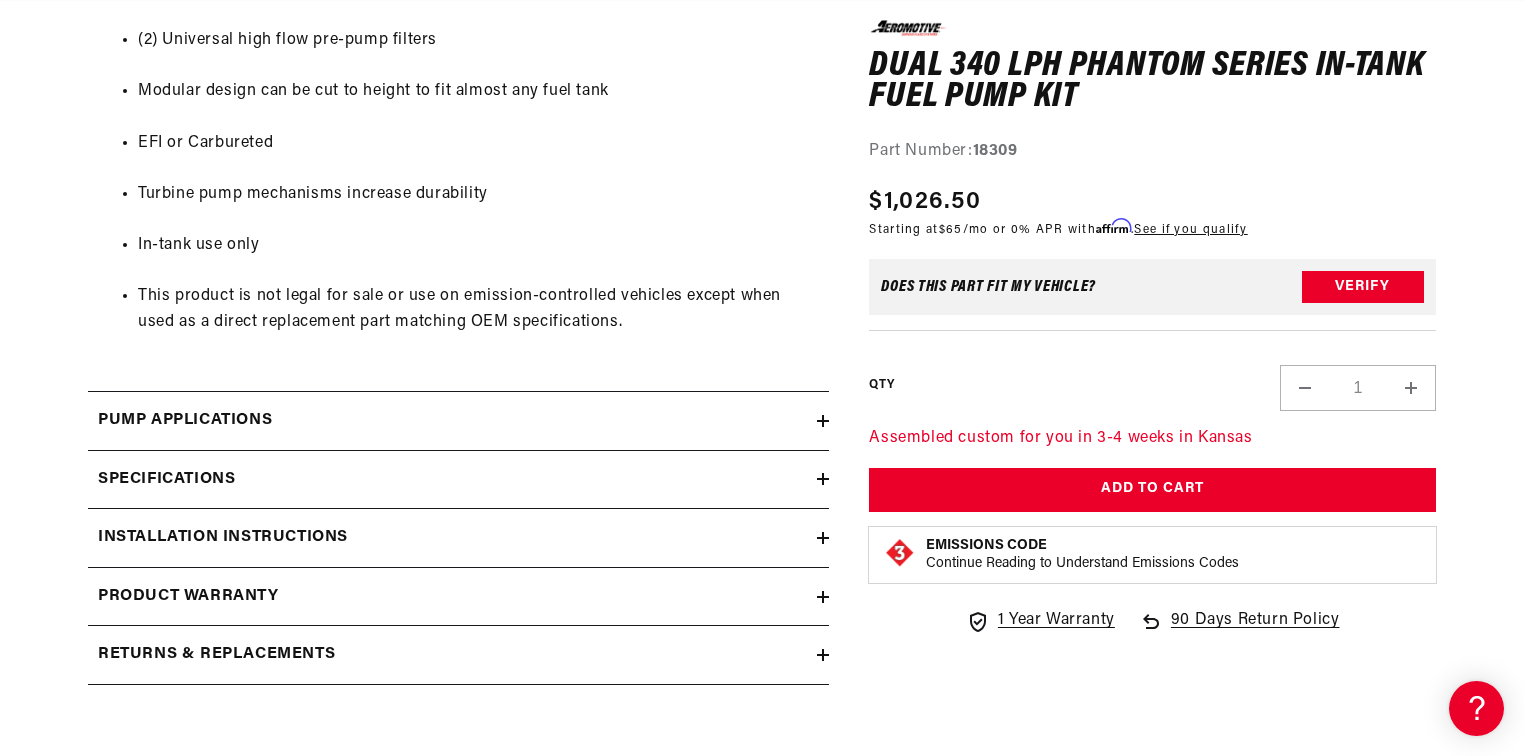click 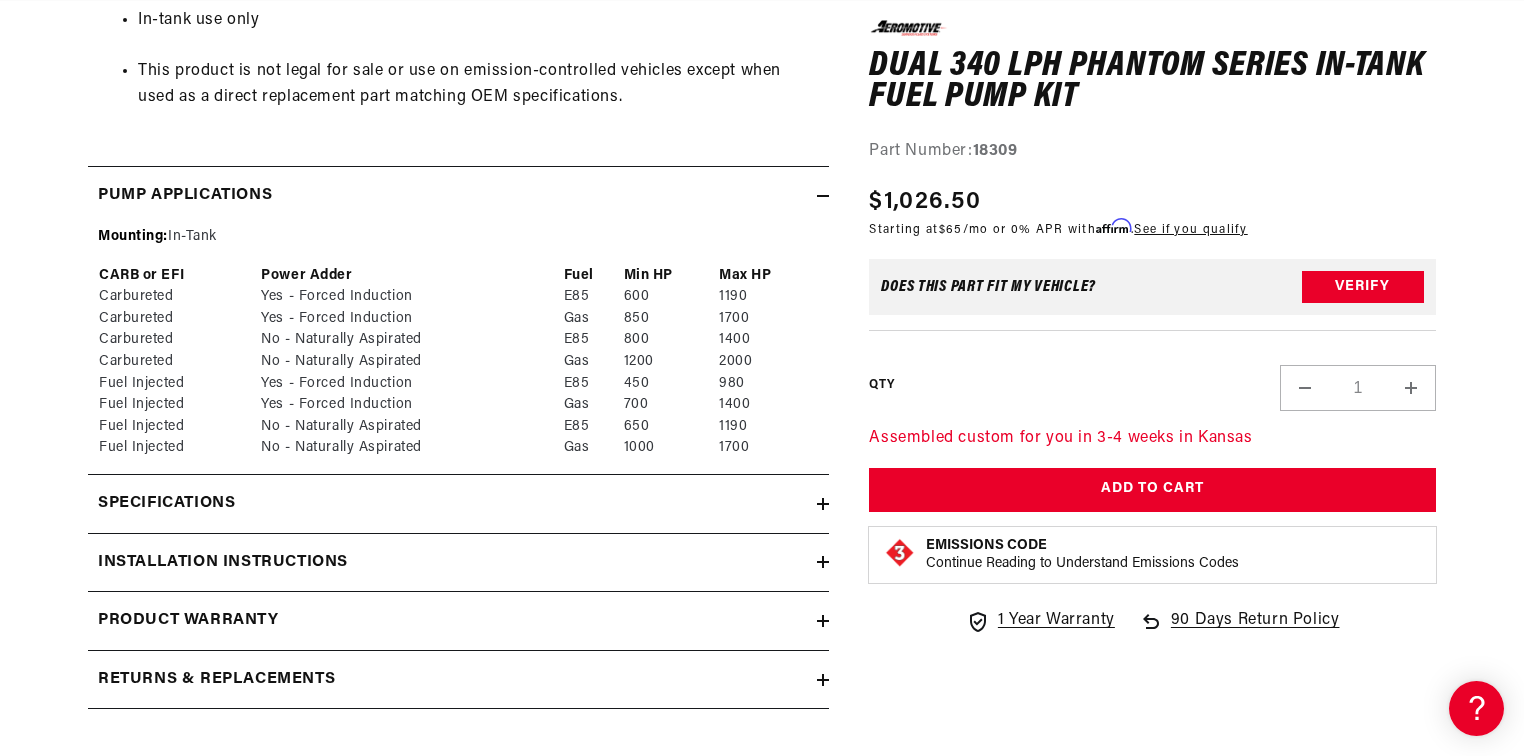 scroll, scrollTop: 3040, scrollLeft: 0, axis: vertical 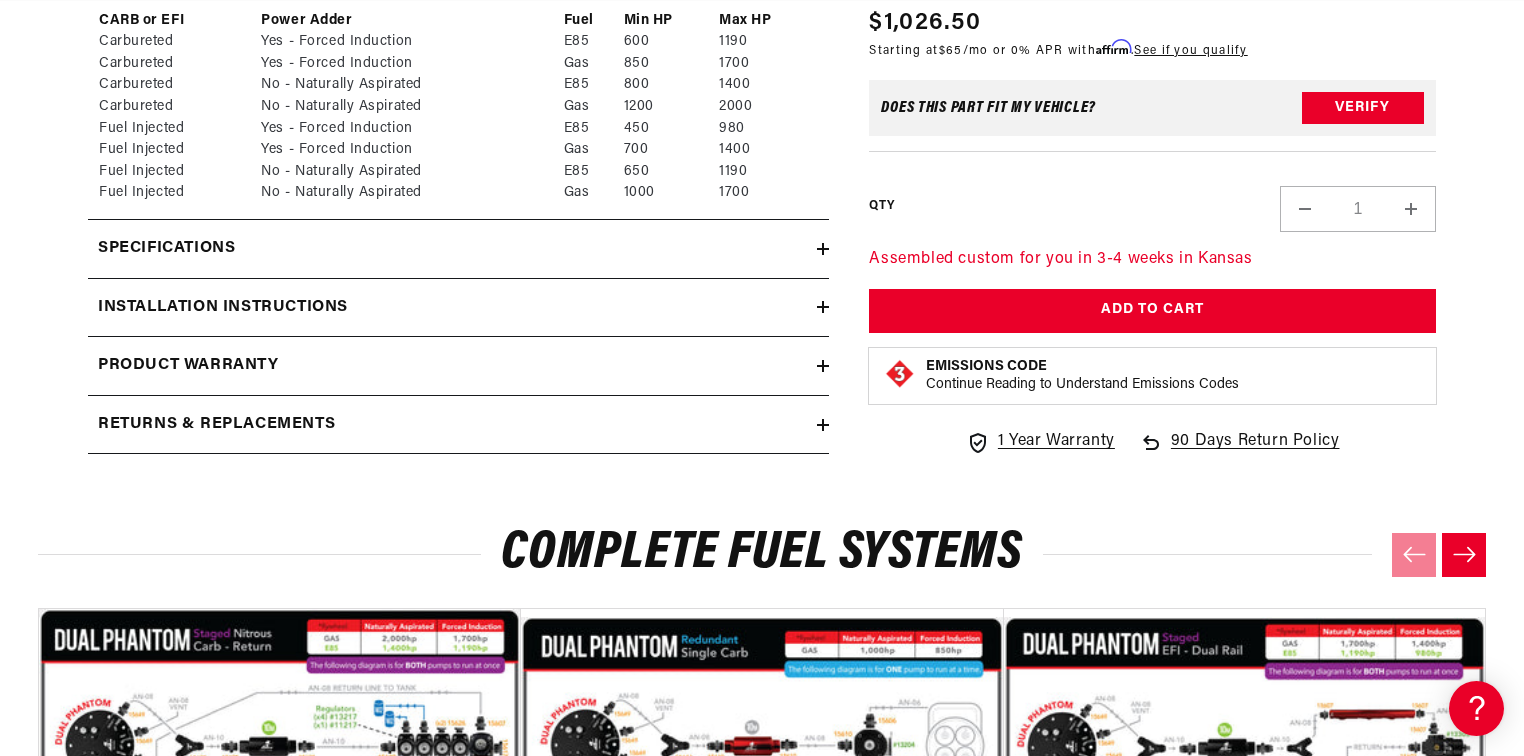 click on "Installation Instructions" at bounding box center [452, 308] 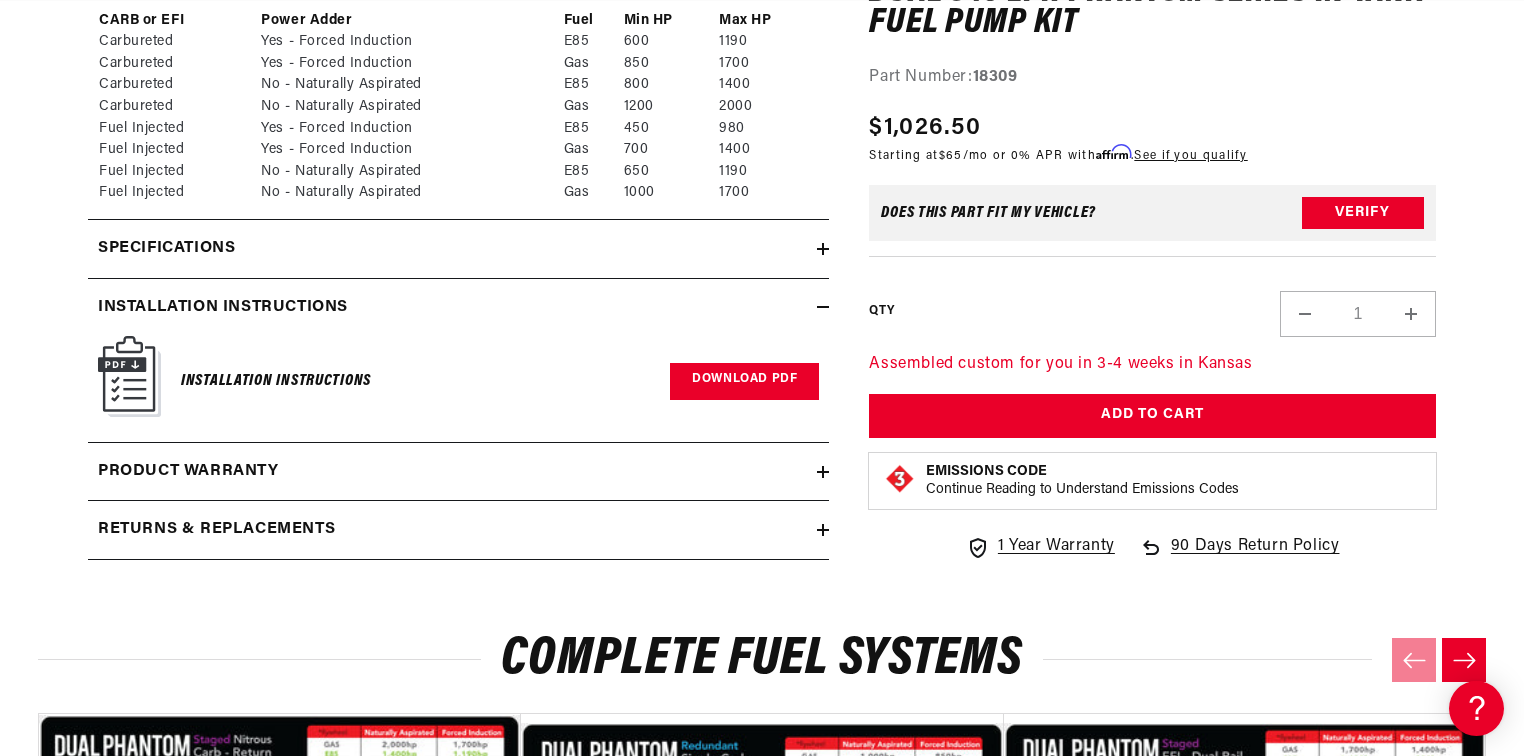 click on "Download PDF" at bounding box center [744, 381] 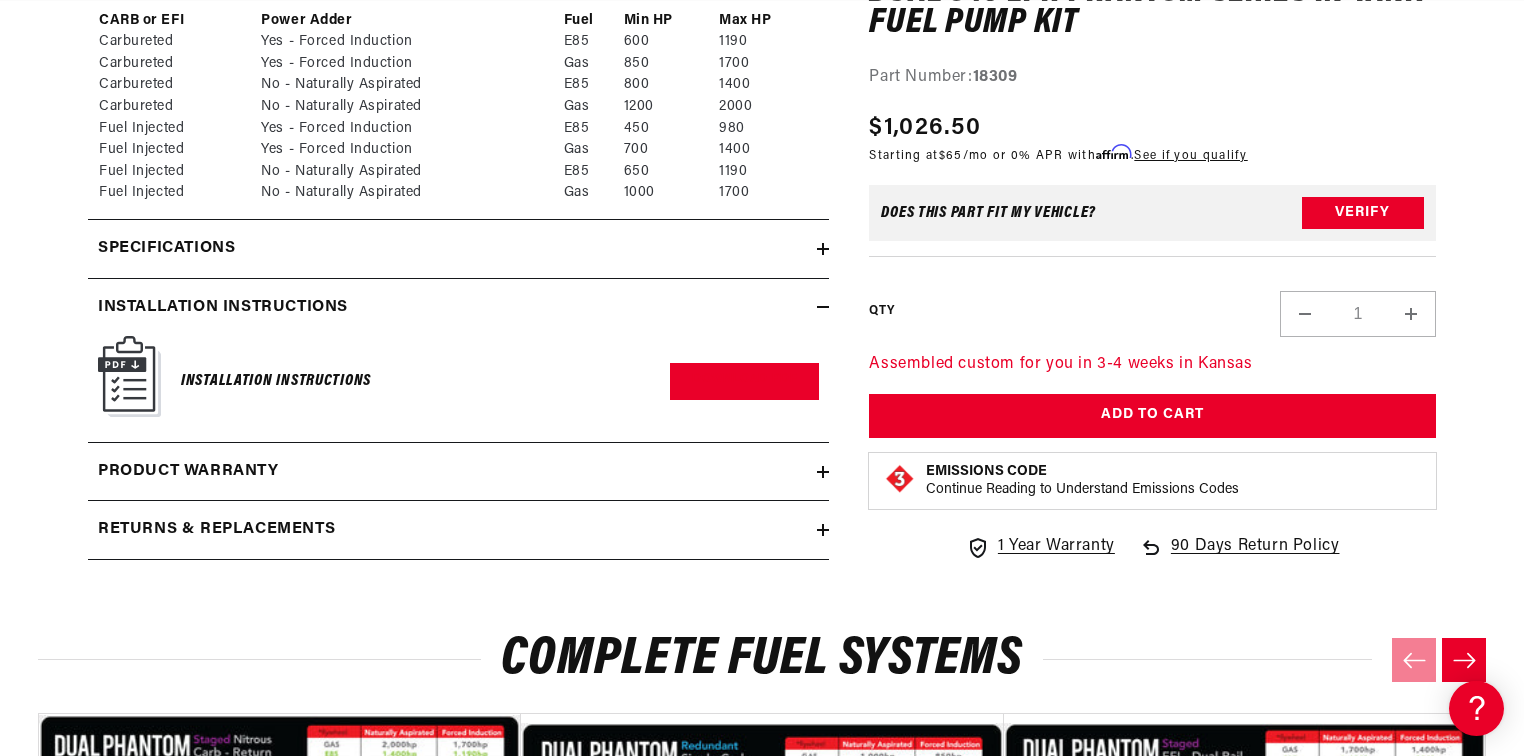 scroll, scrollTop: 0, scrollLeft: 0, axis: both 